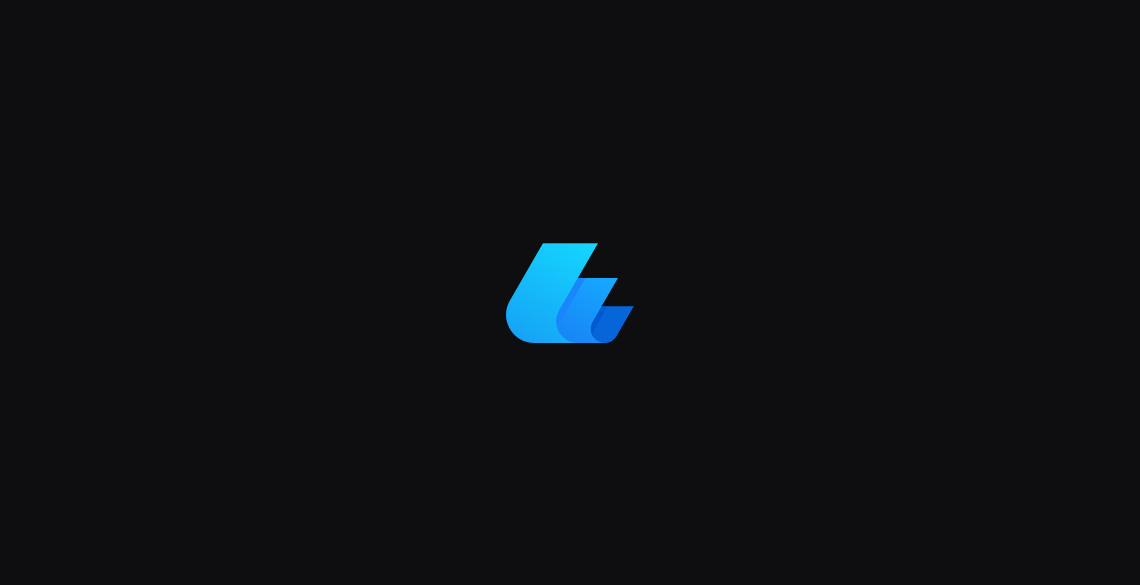 scroll, scrollTop: 0, scrollLeft: 0, axis: both 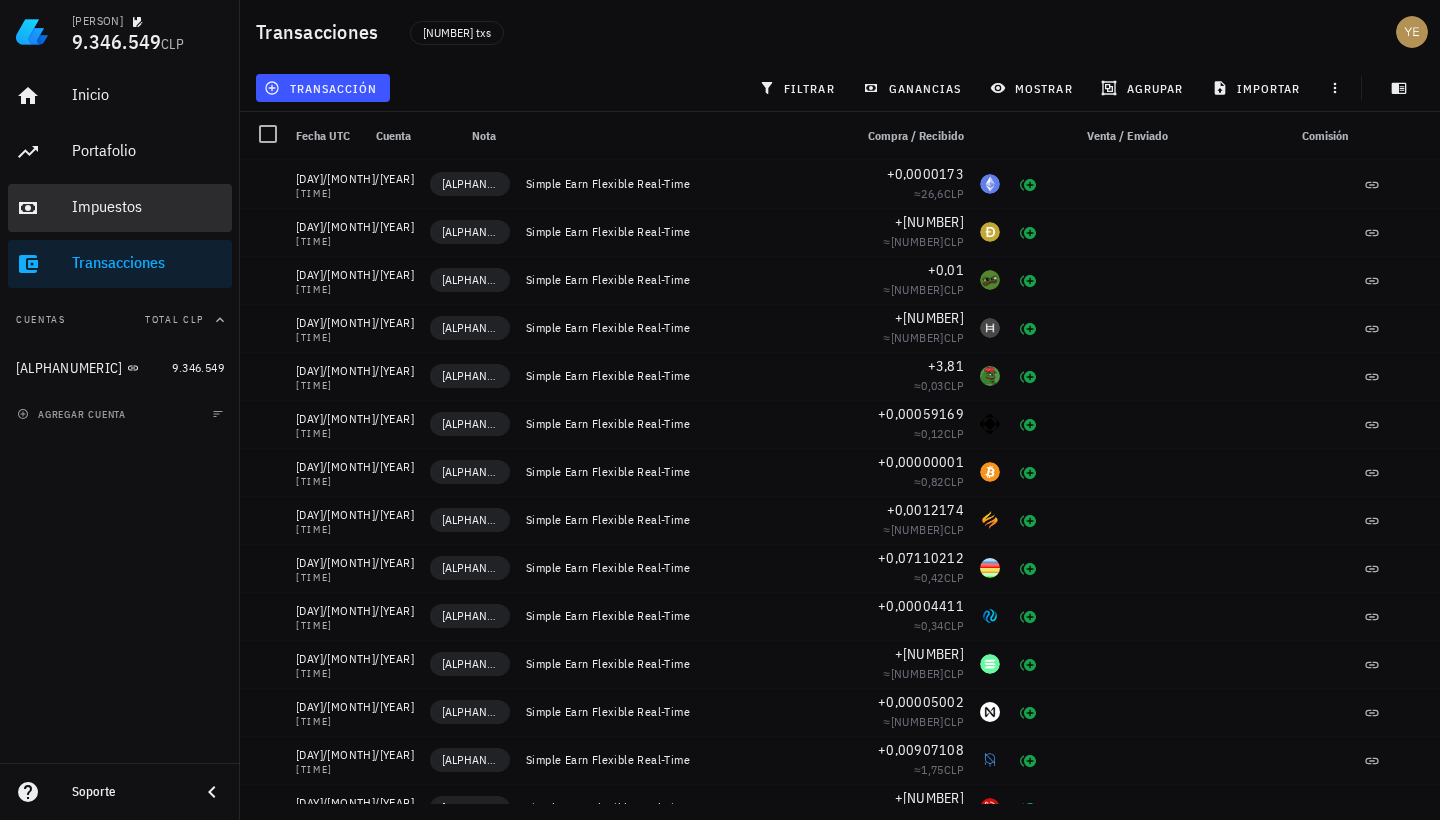 click on "Impuestos" at bounding box center (148, 206) 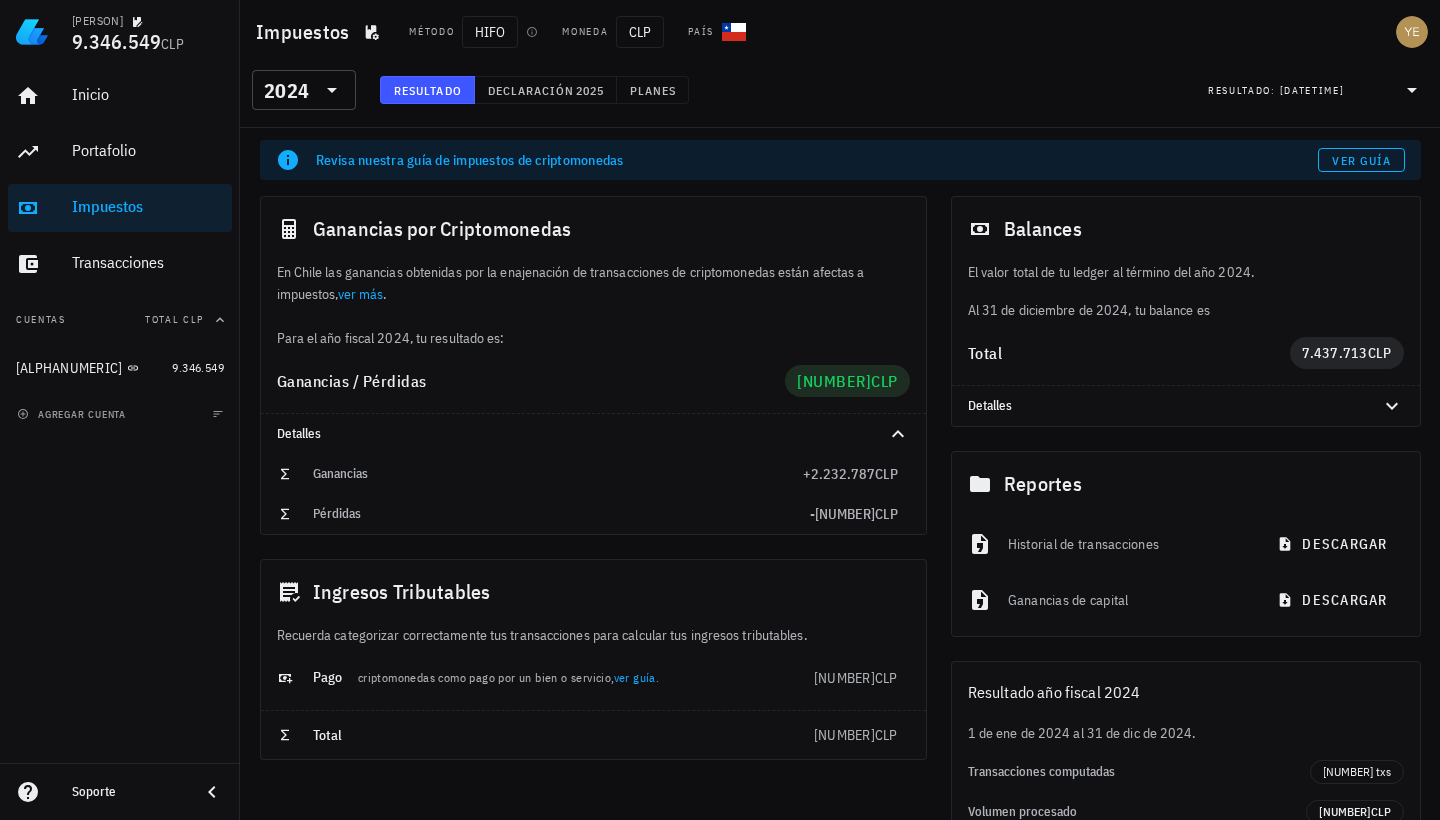 click on "ver guía" at bounding box center (635, 677) 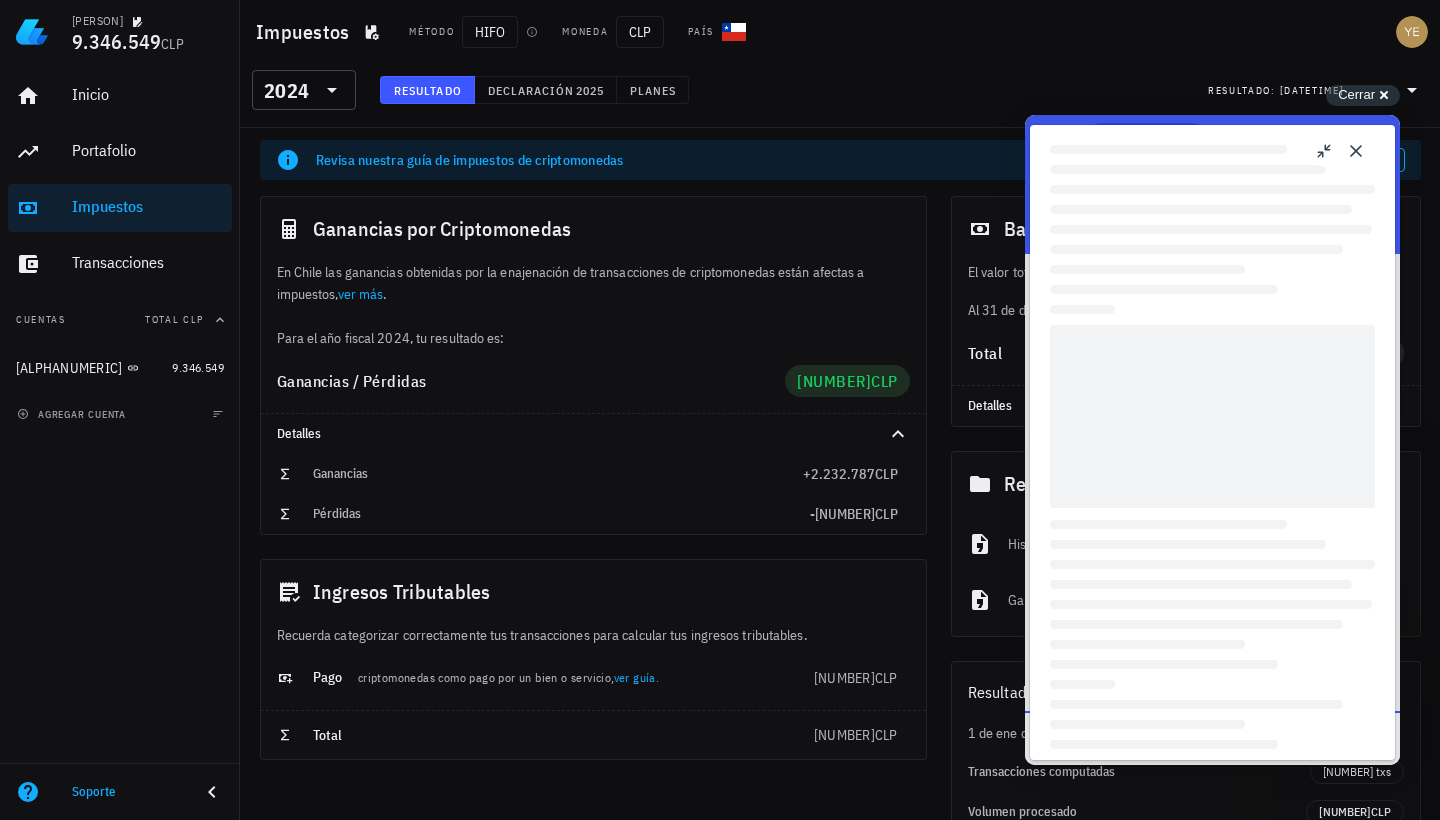 scroll, scrollTop: 0, scrollLeft: 0, axis: both 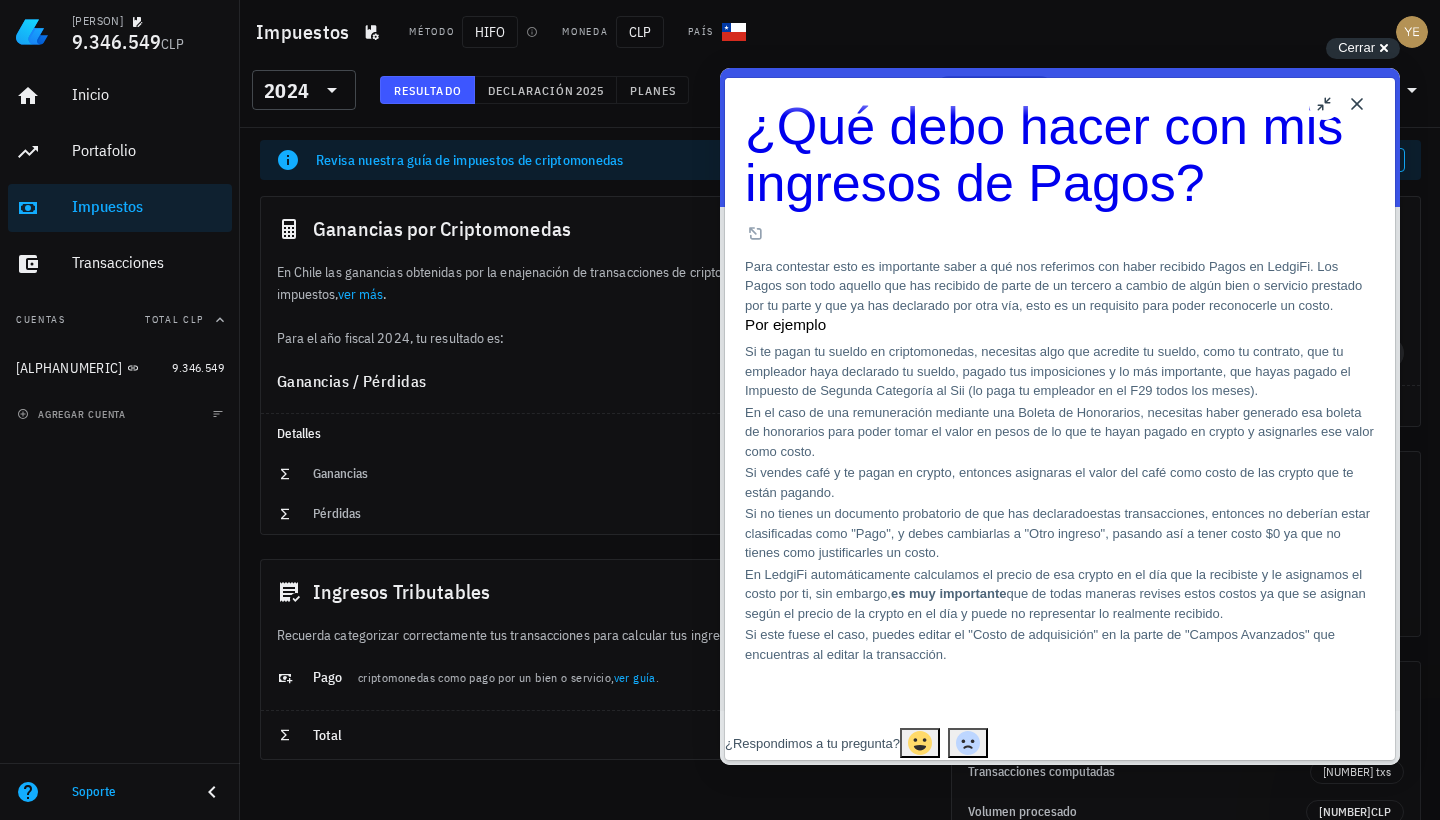 click on "Close" at bounding box center [1357, 104] 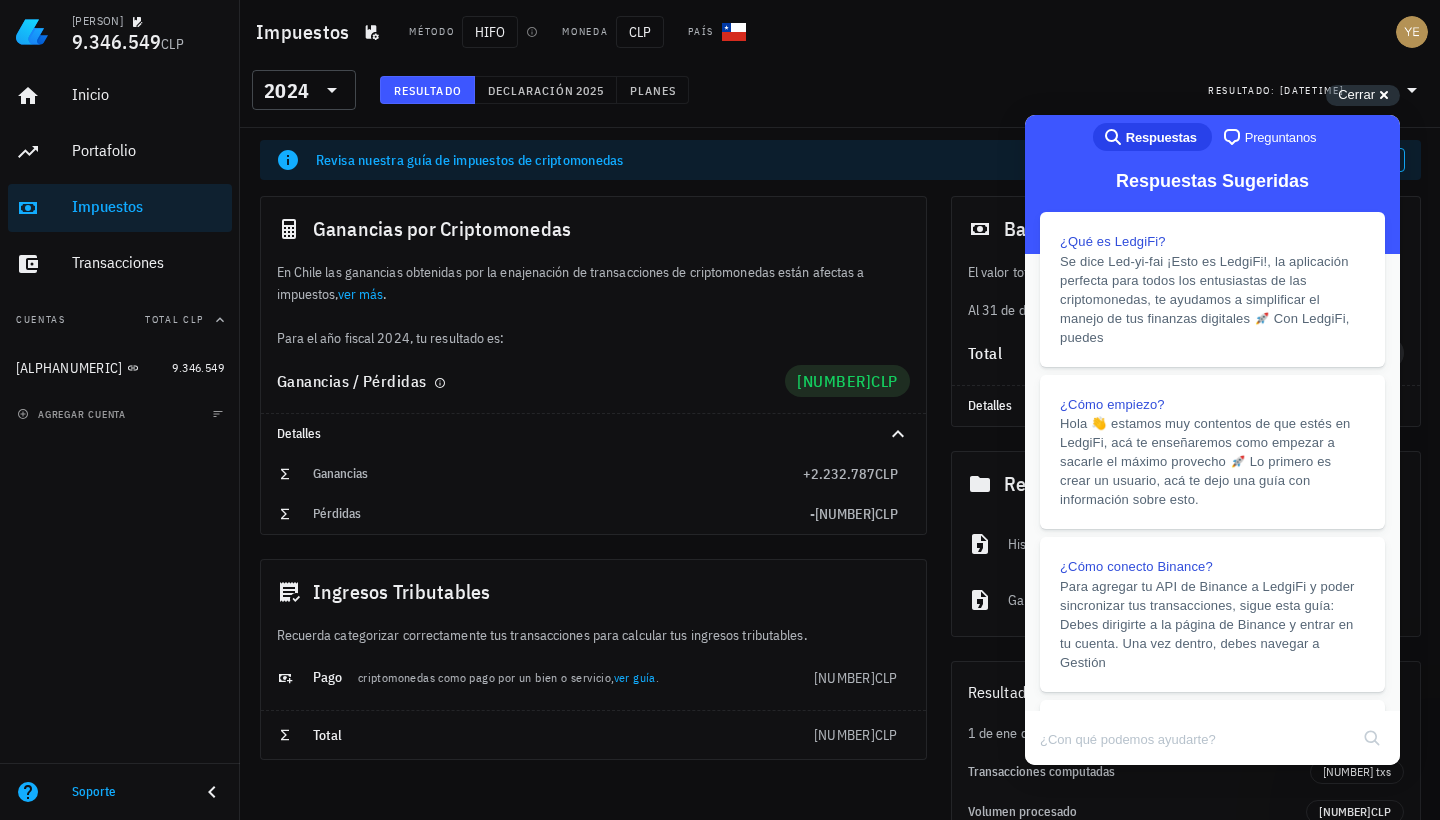click on "Ganancias / Pérdidas     [NUMBER]  CLP" at bounding box center (593, 381) 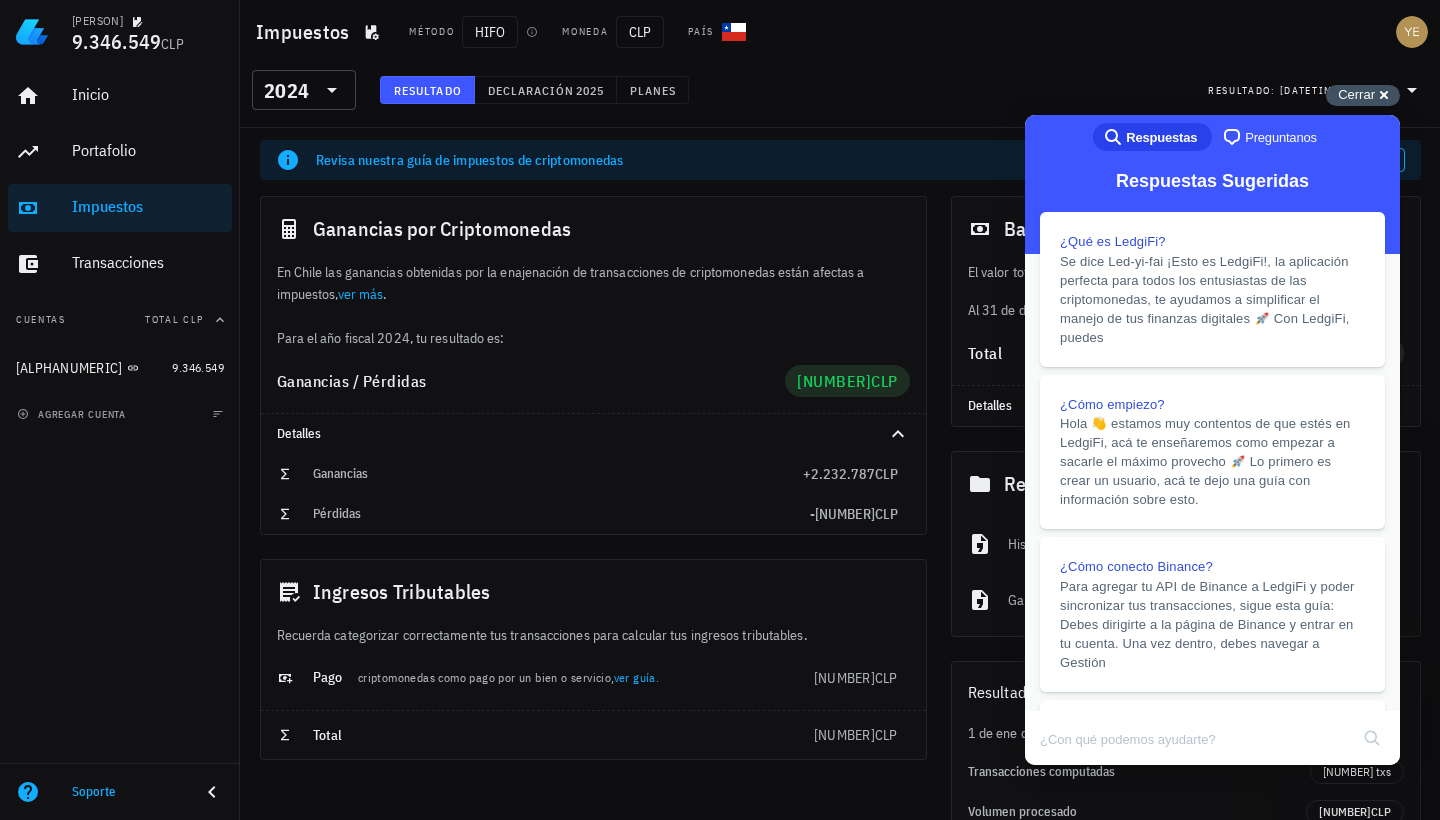 click on "Cerrar cross-small" at bounding box center (1363, 95) 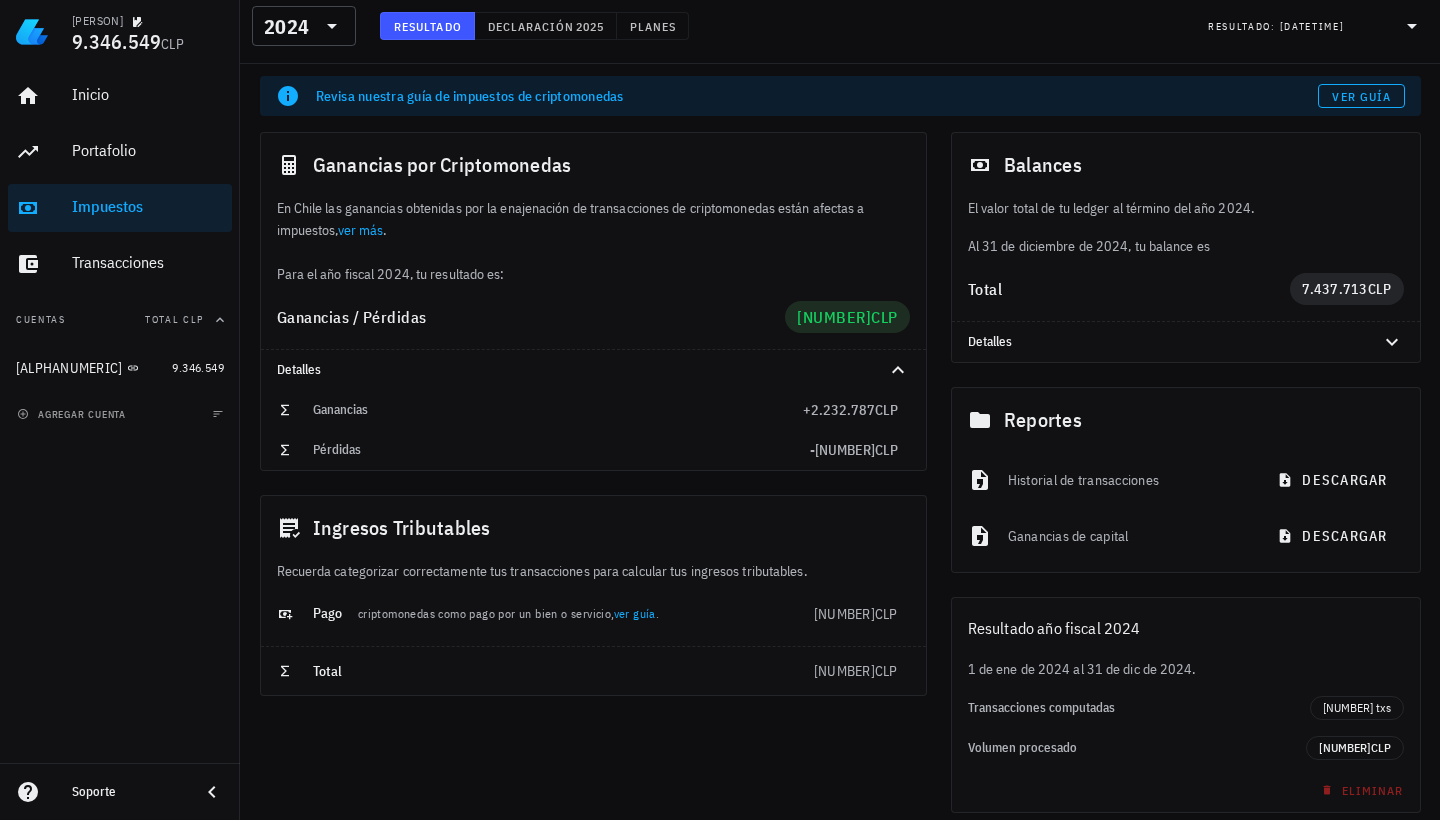 scroll, scrollTop: 64, scrollLeft: 0, axis: vertical 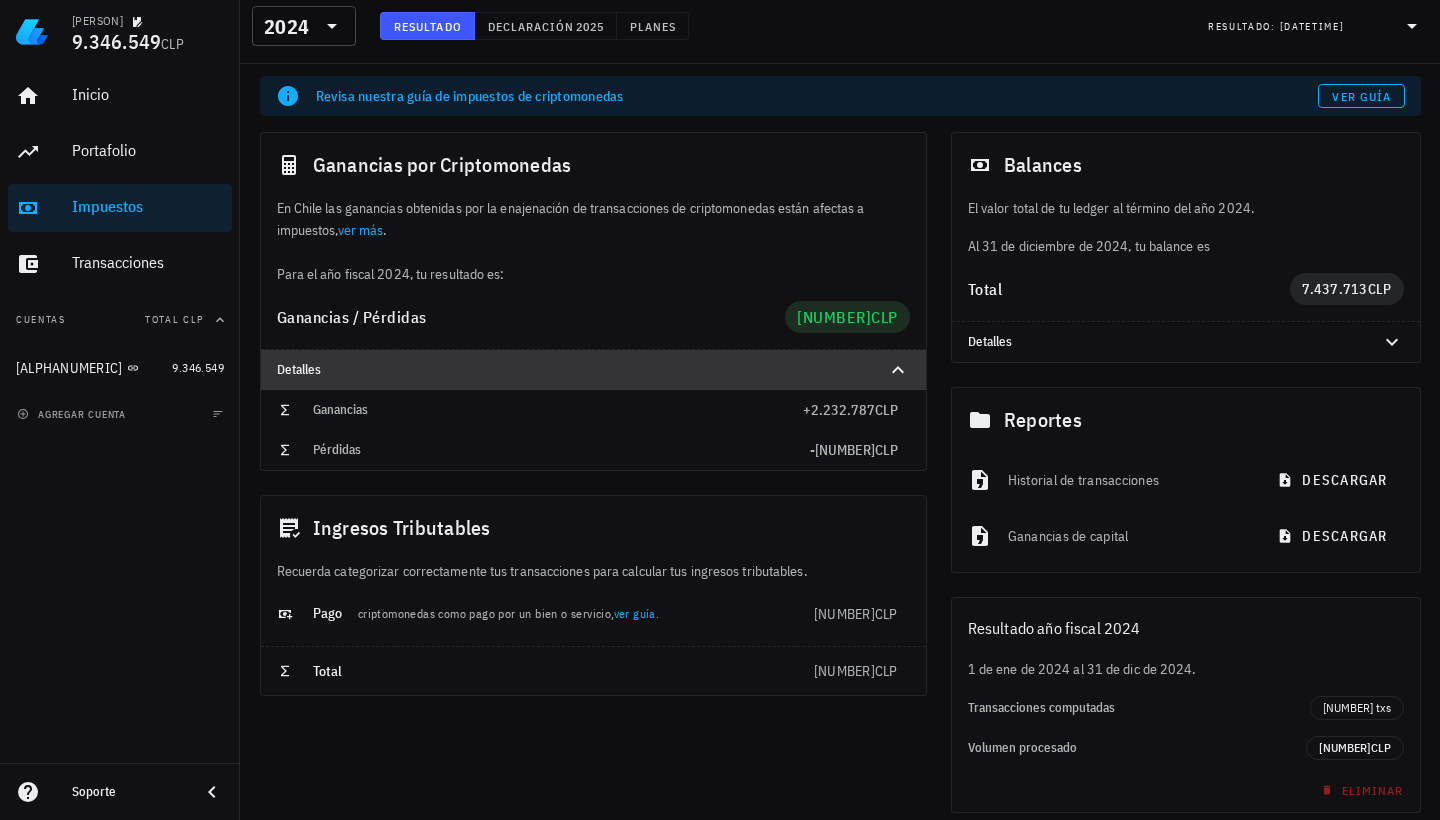click 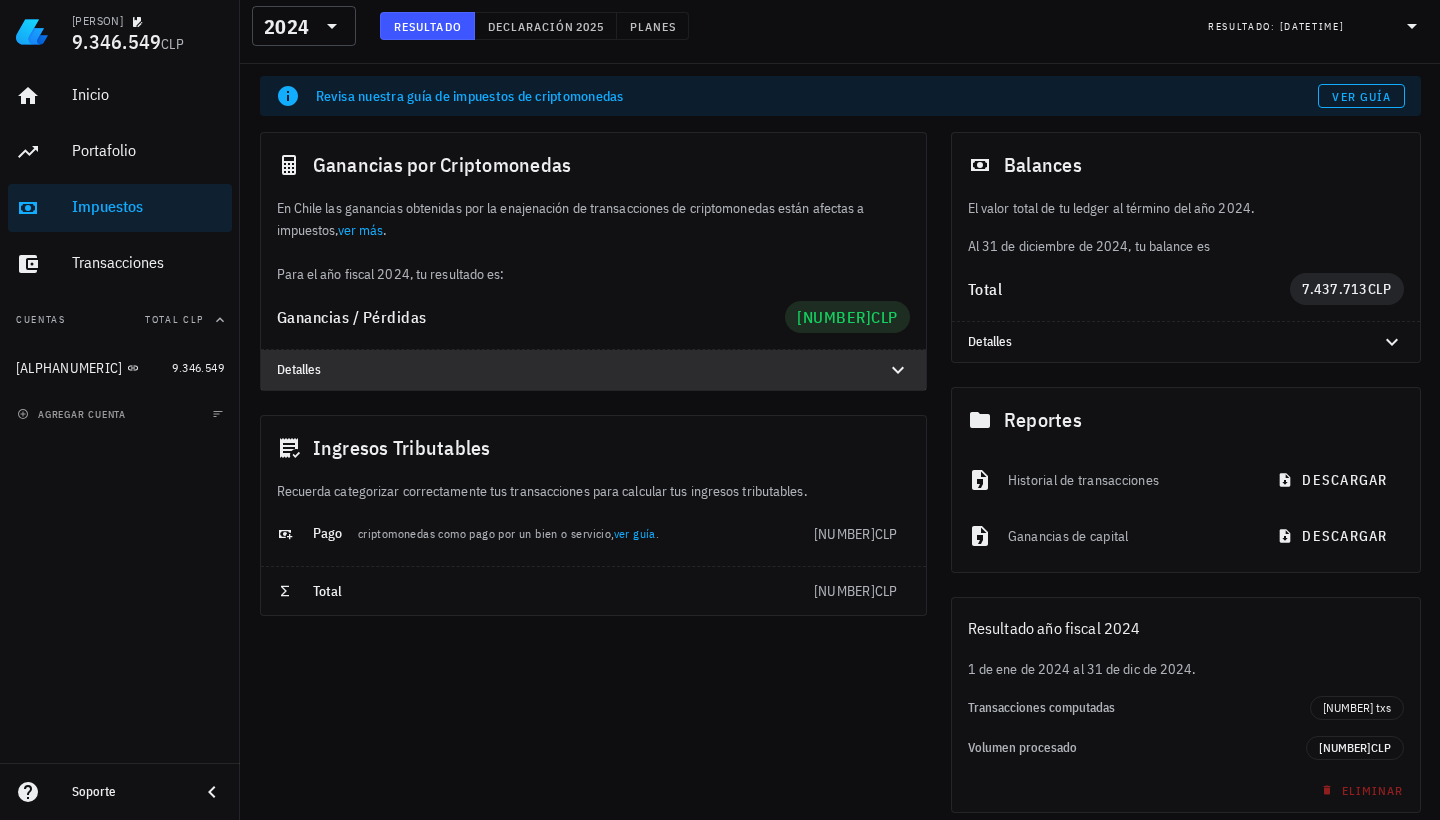click 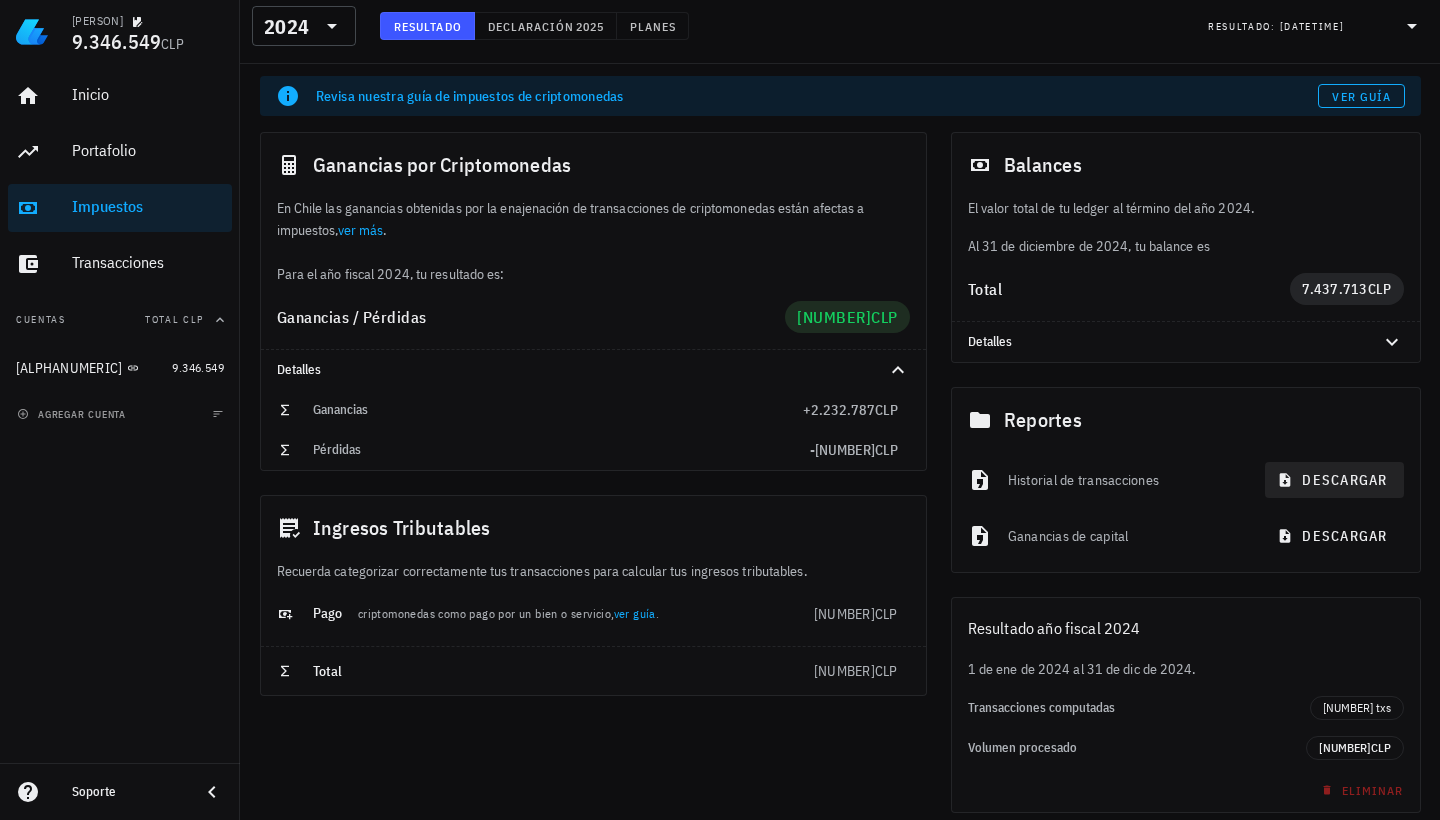 click on "descargar" at bounding box center [1334, 480] 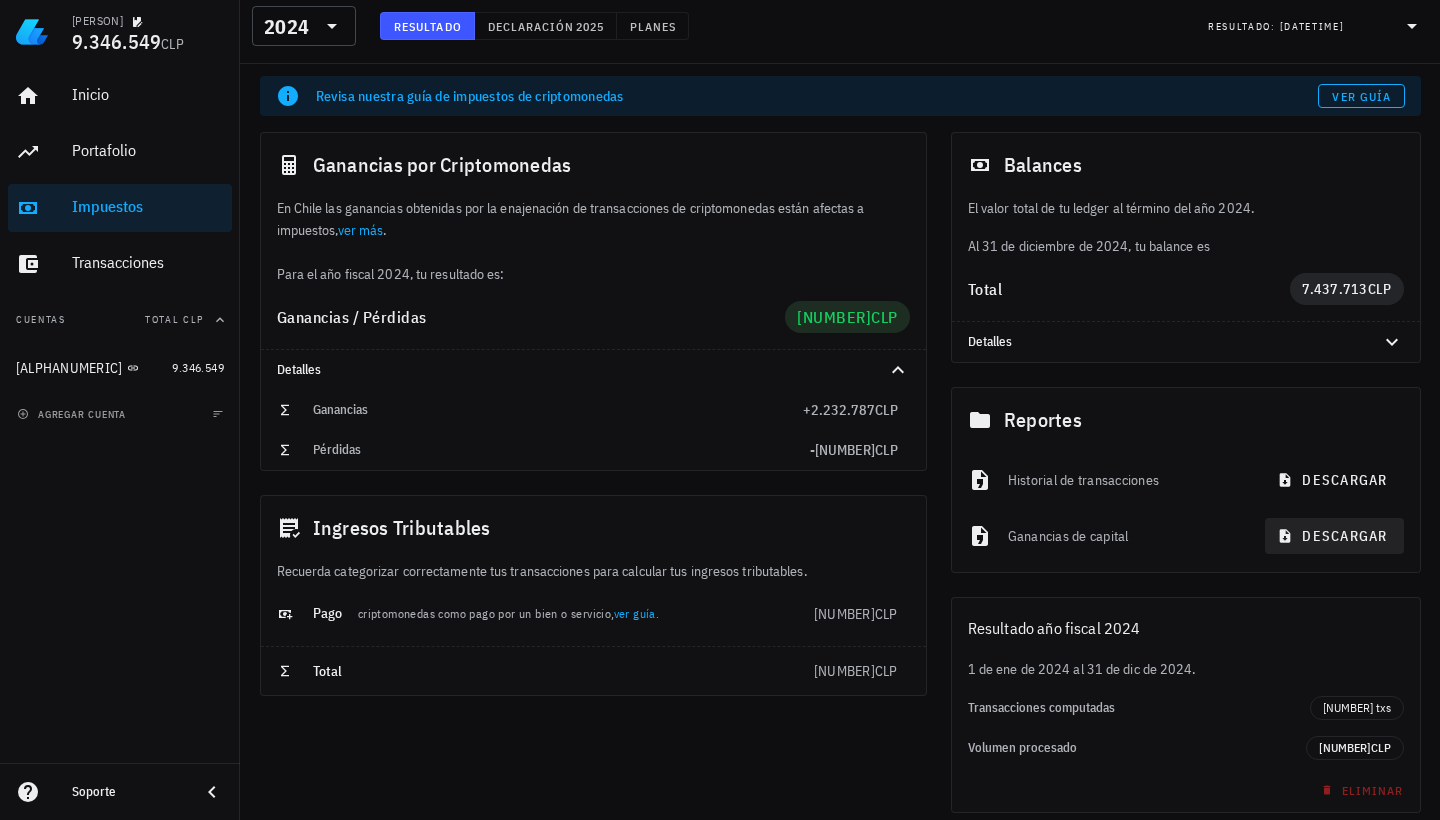 click on "descargar" at bounding box center (1334, 536) 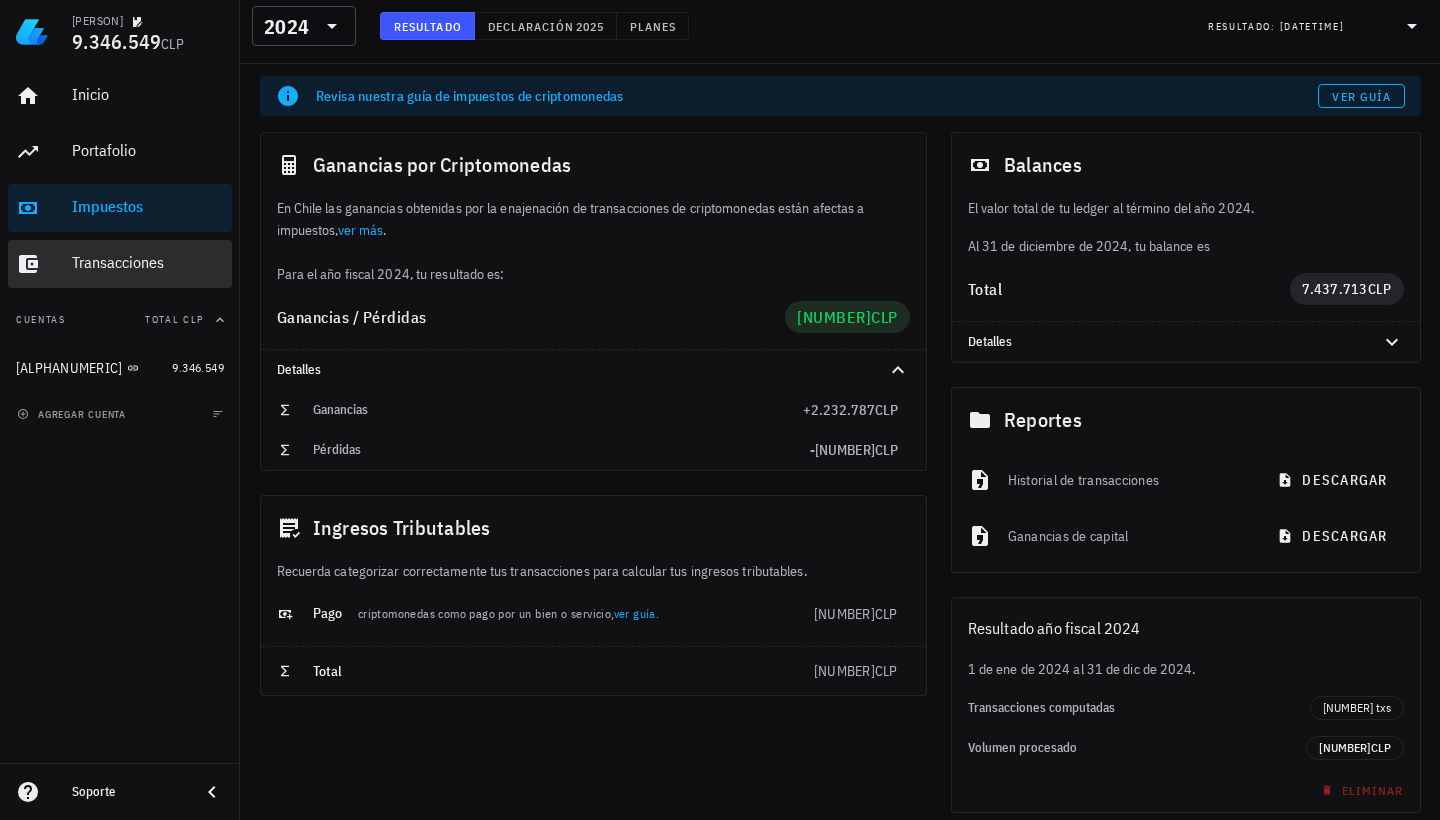click on "Transacciones" at bounding box center [148, 263] 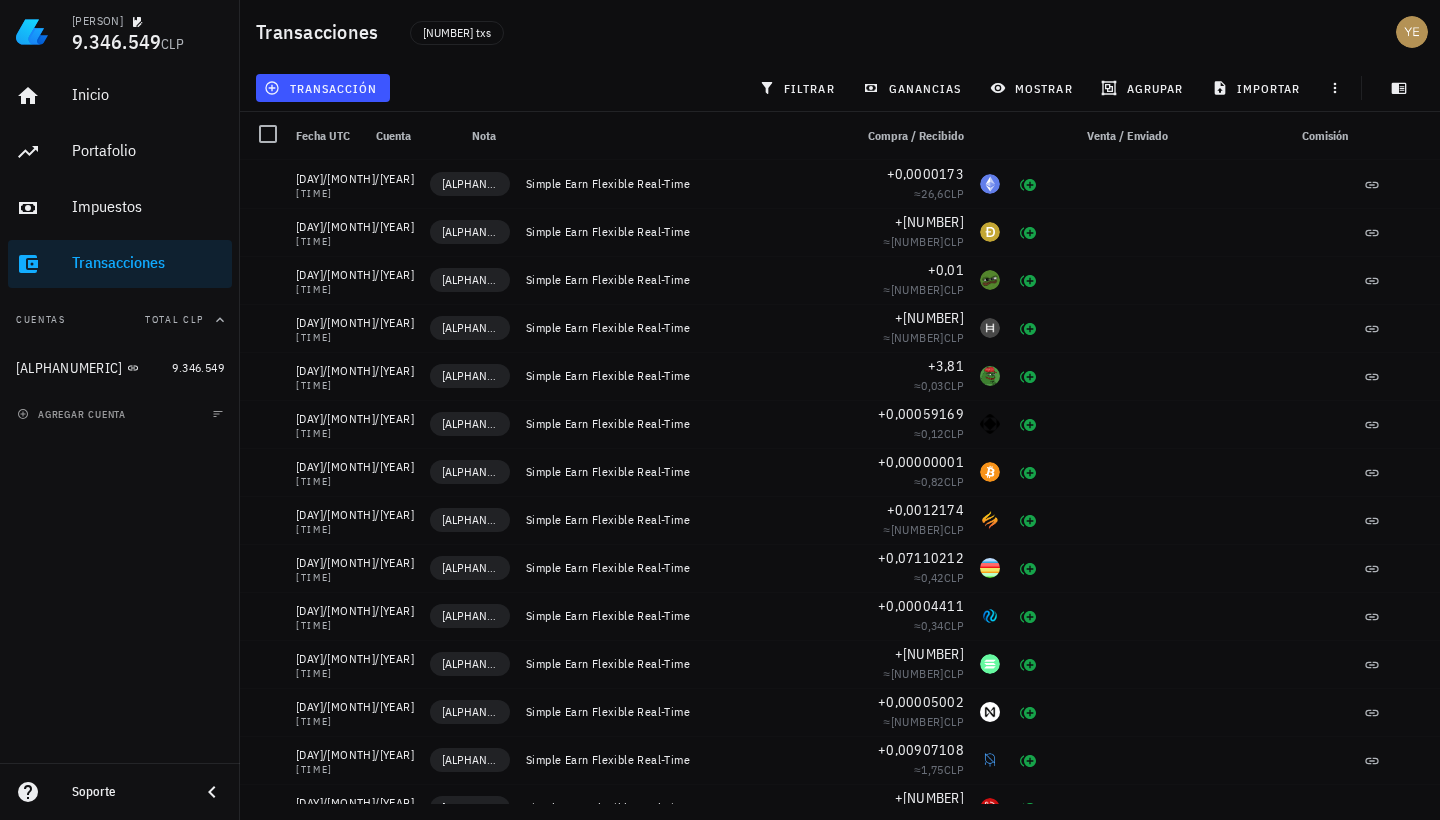 scroll, scrollTop: 0, scrollLeft: 0, axis: both 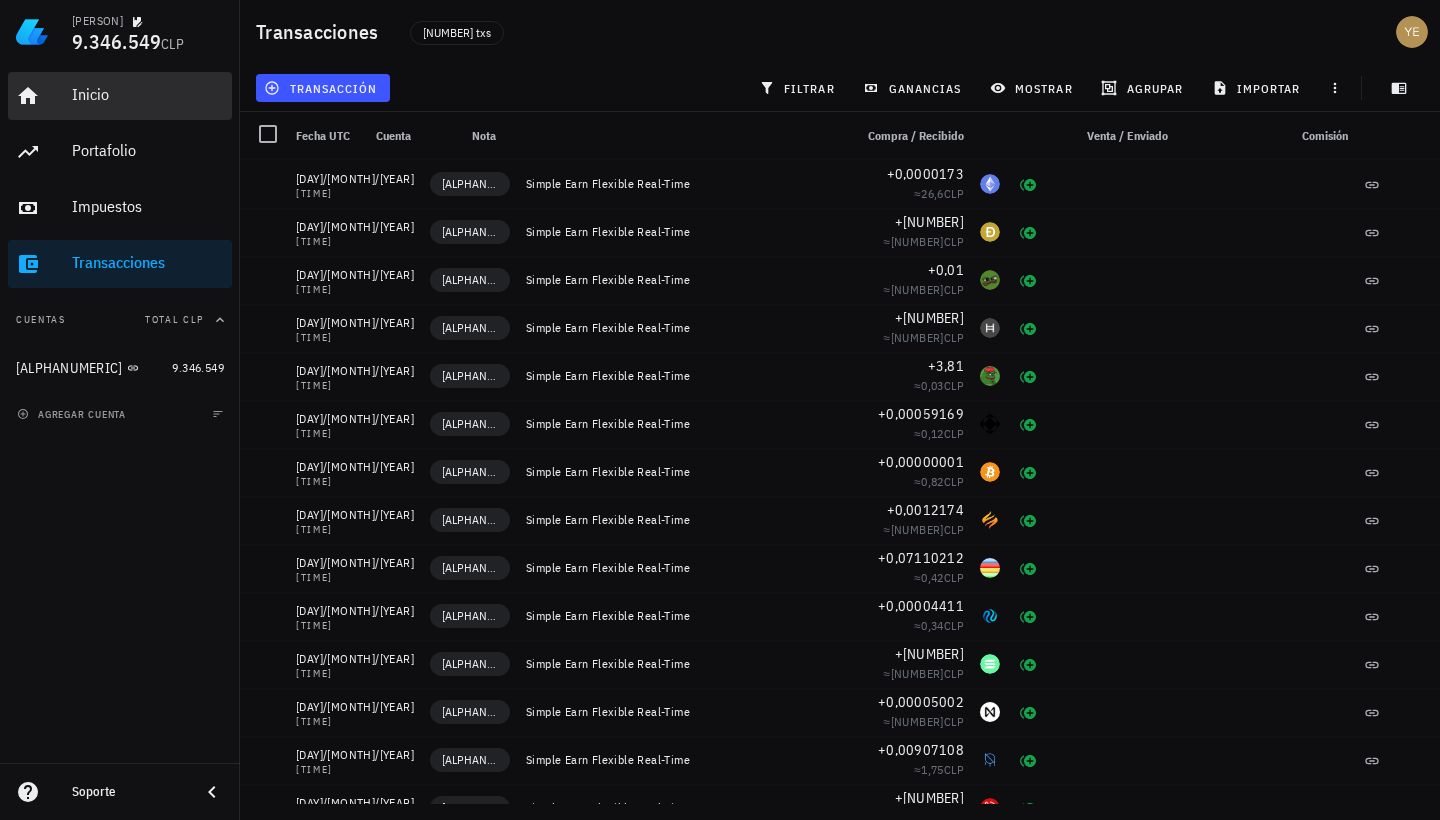 click on "Inicio" at bounding box center [148, 94] 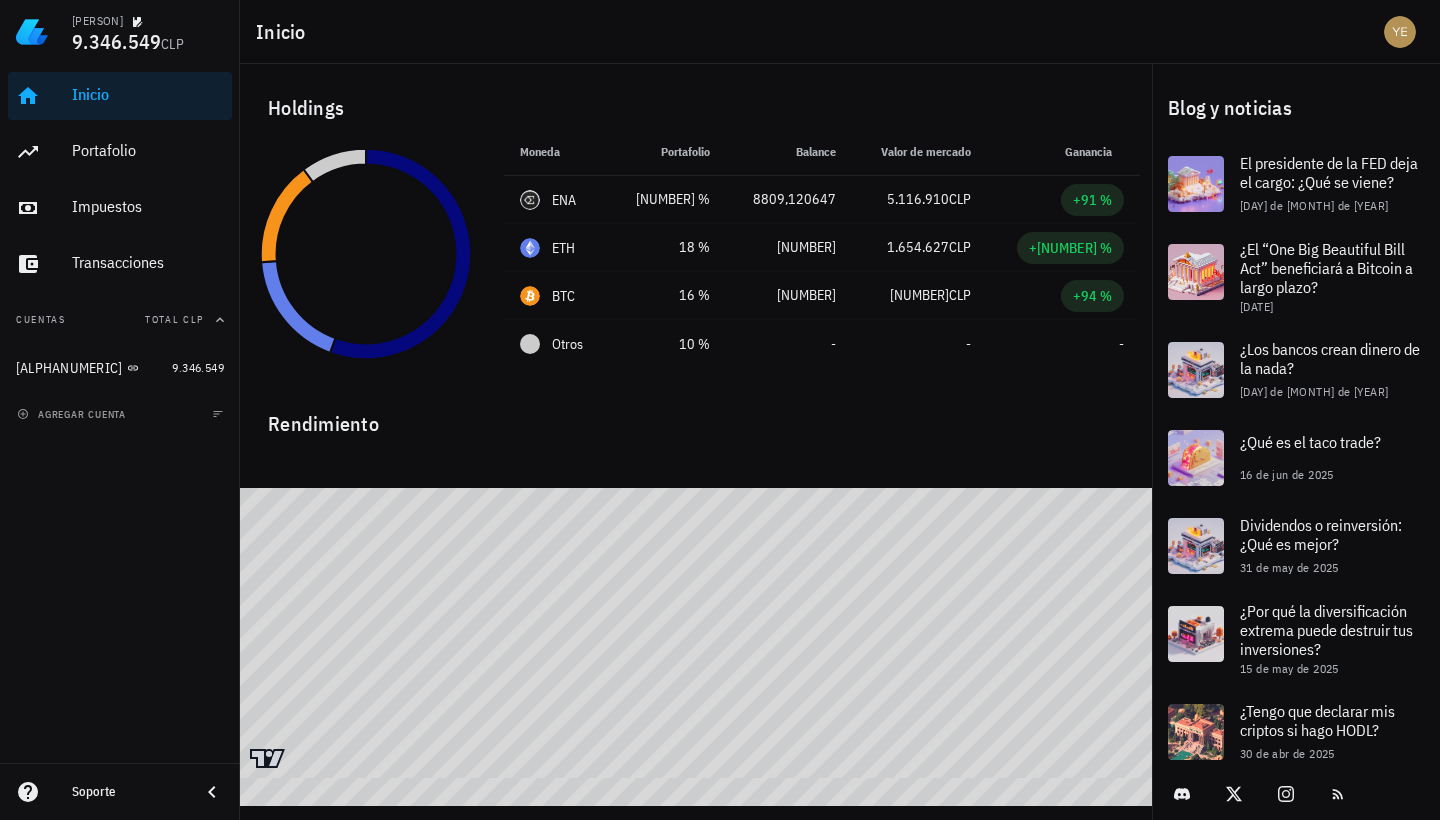 scroll, scrollTop: 0, scrollLeft: 0, axis: both 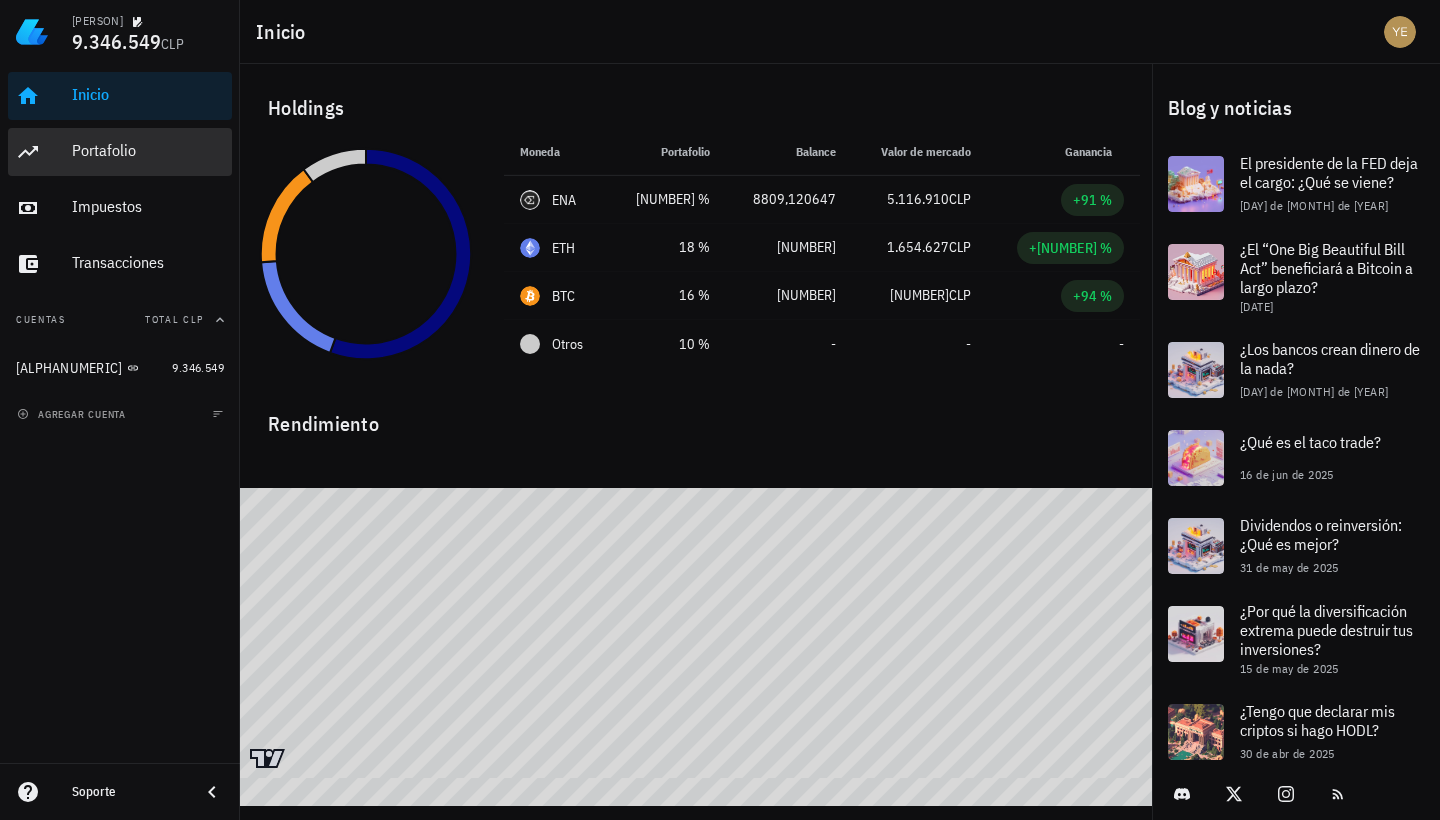 click on "Portafolio" at bounding box center (148, 150) 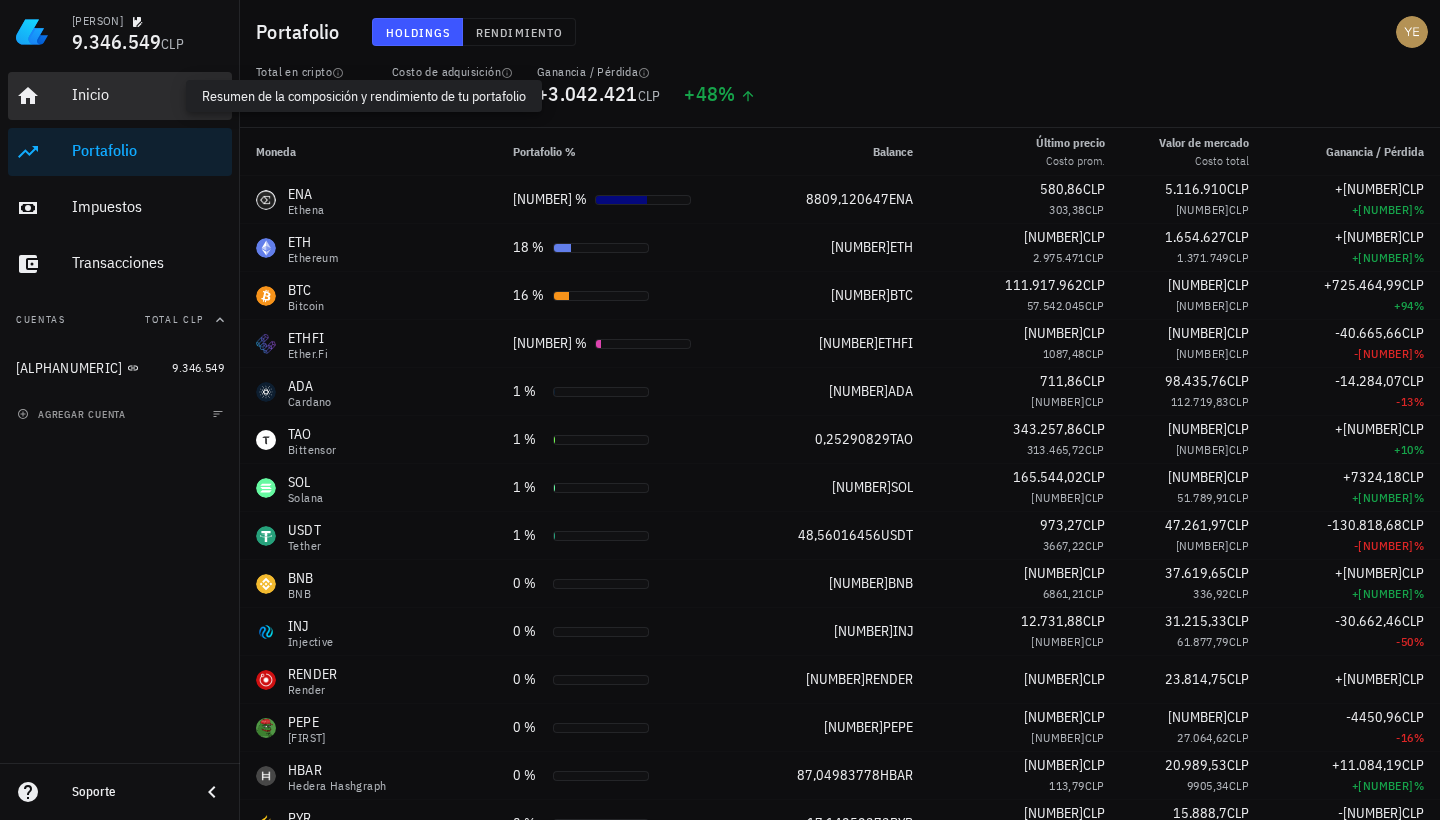 click on "Inicio" at bounding box center [148, 94] 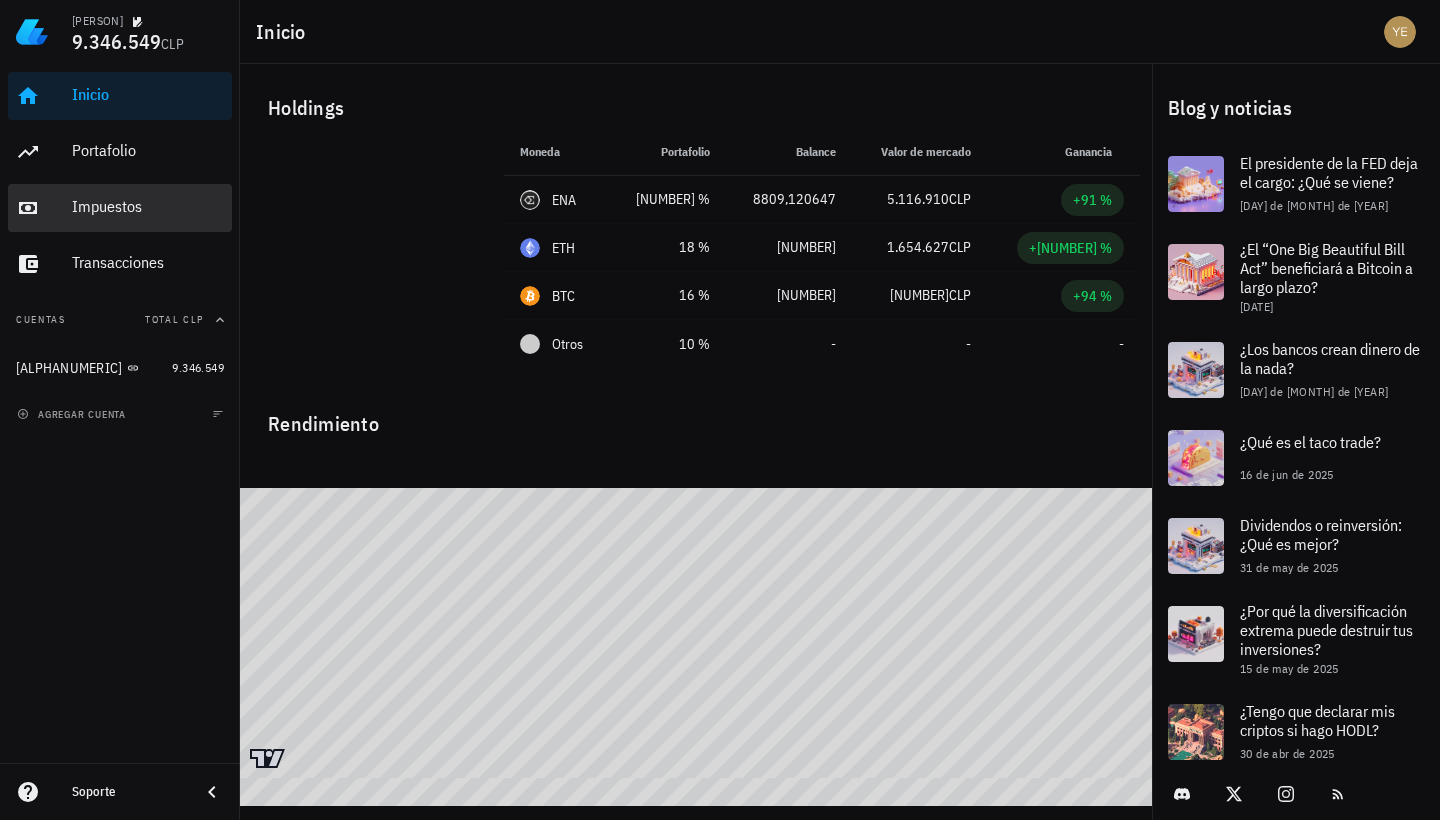 click on "Impuestos" at bounding box center (148, 206) 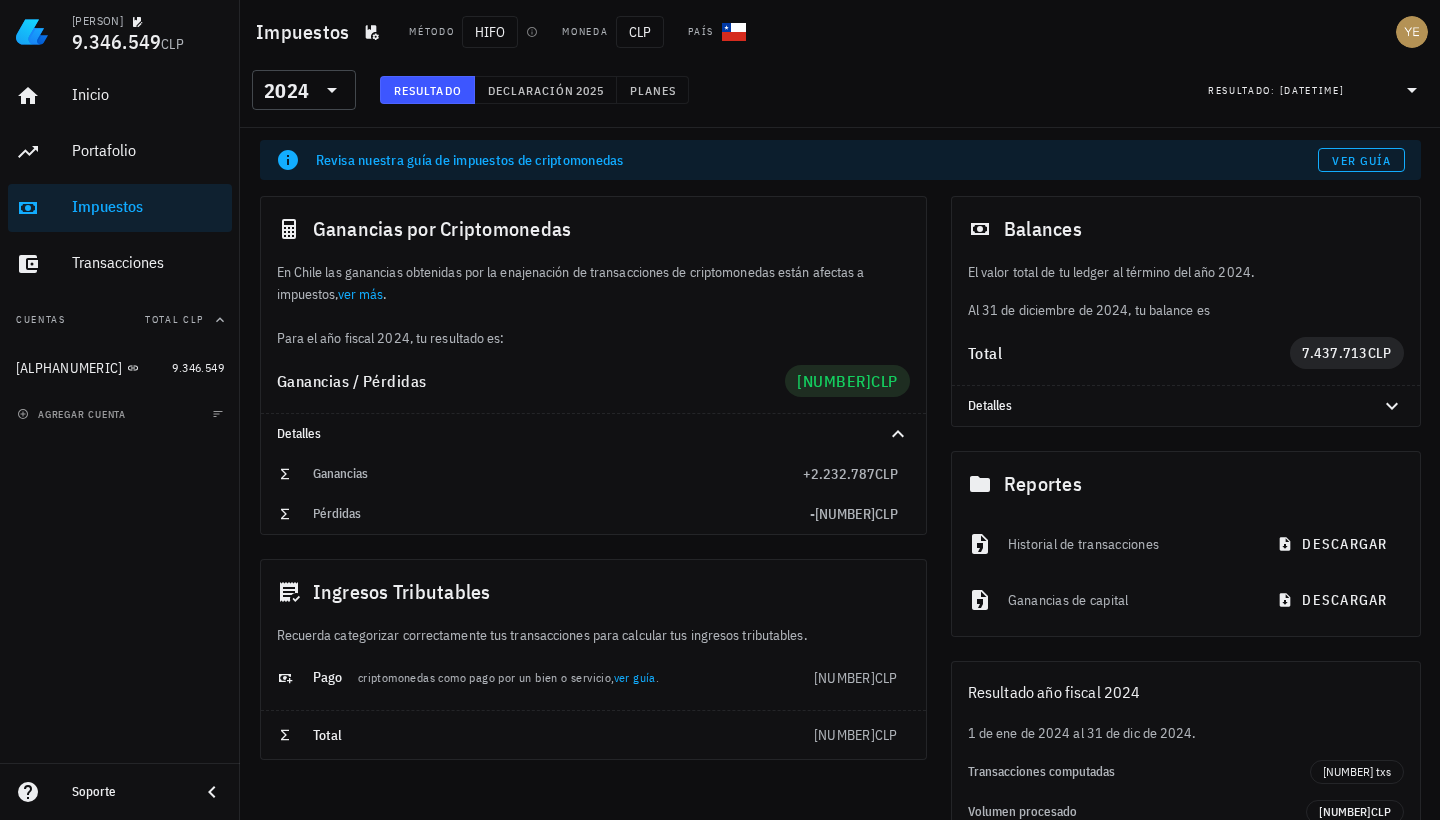 scroll, scrollTop: 0, scrollLeft: 0, axis: both 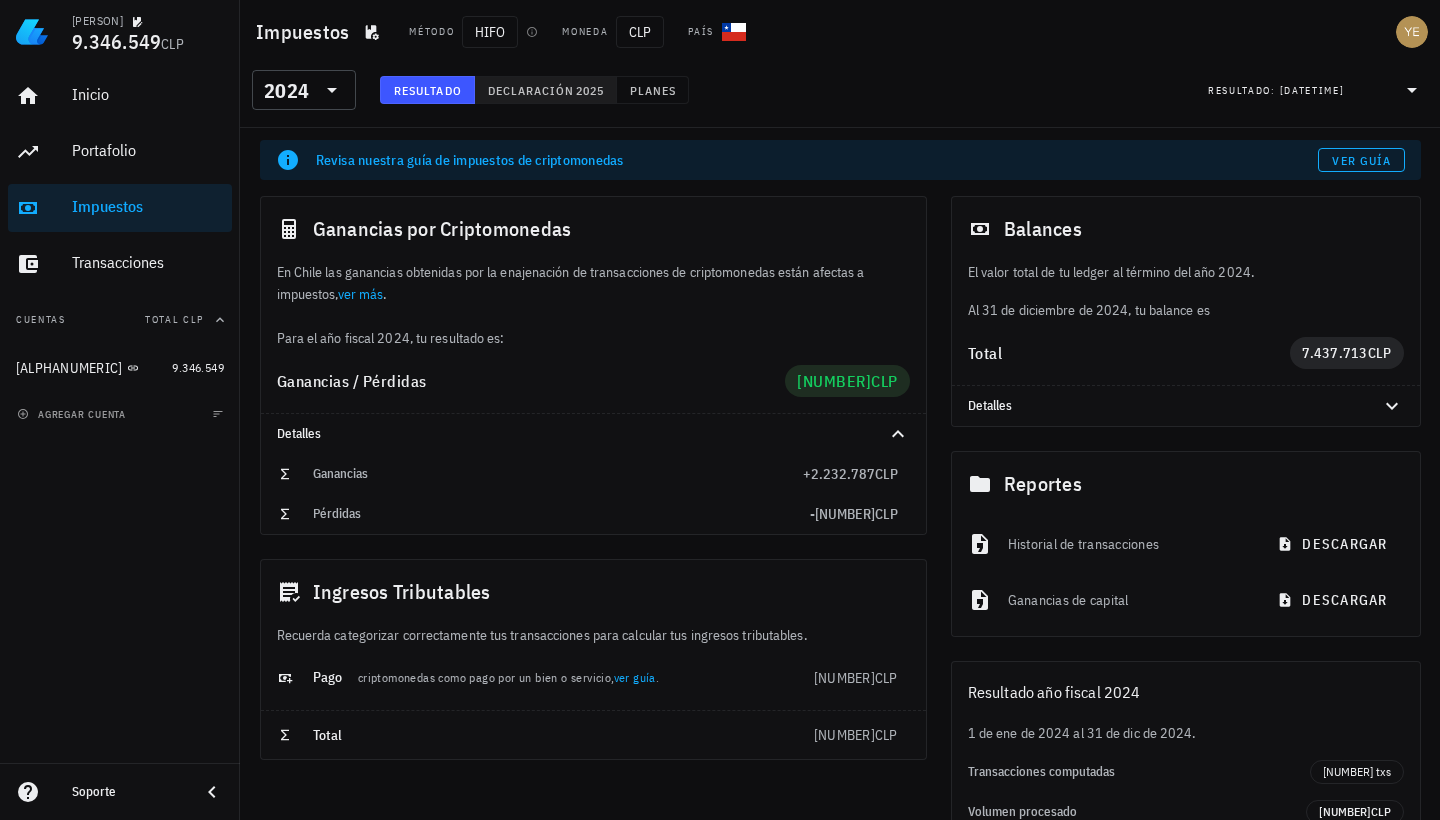 click on "Declaración" at bounding box center [531, 90] 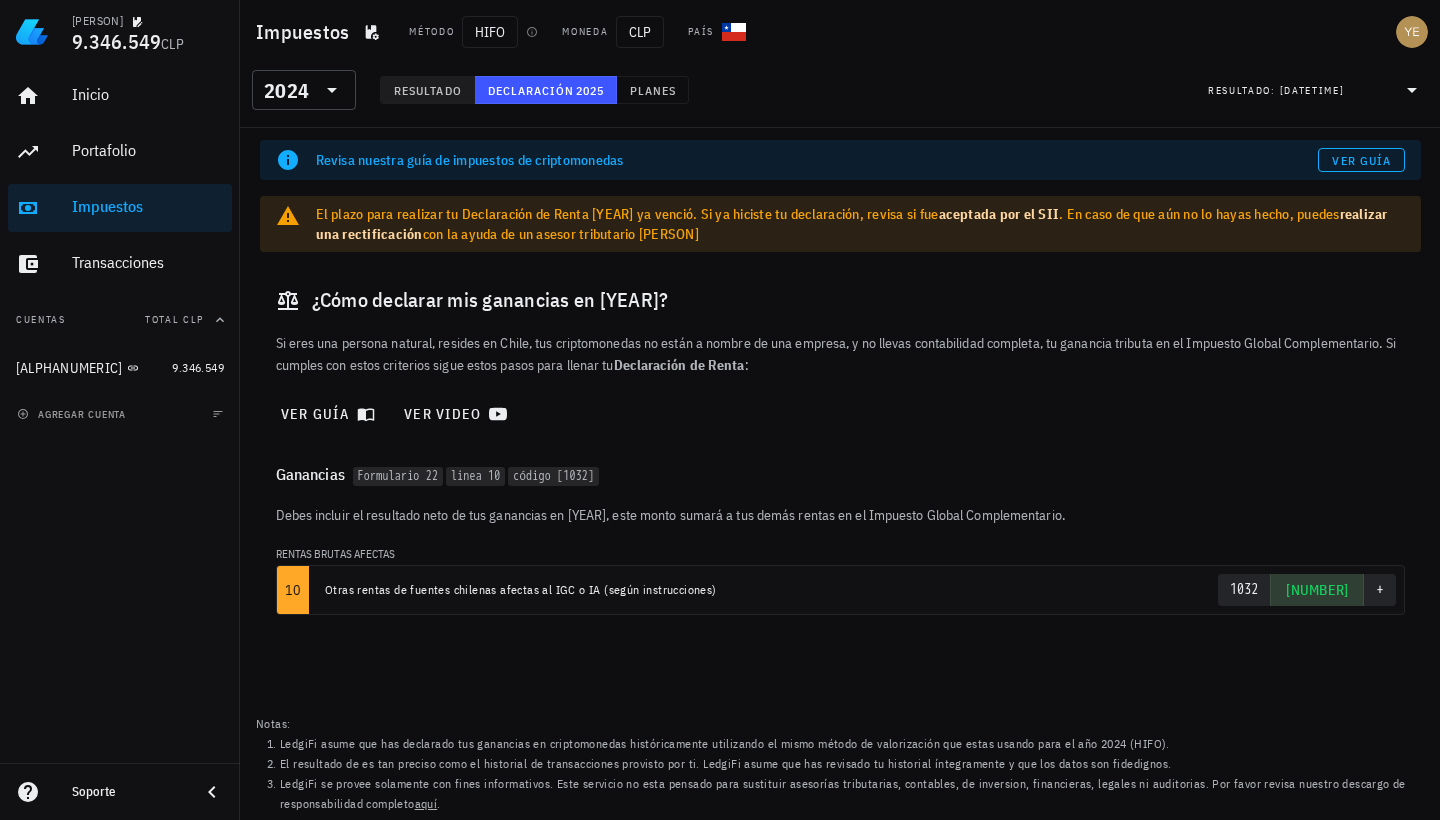 click on "Resultado" at bounding box center (427, 90) 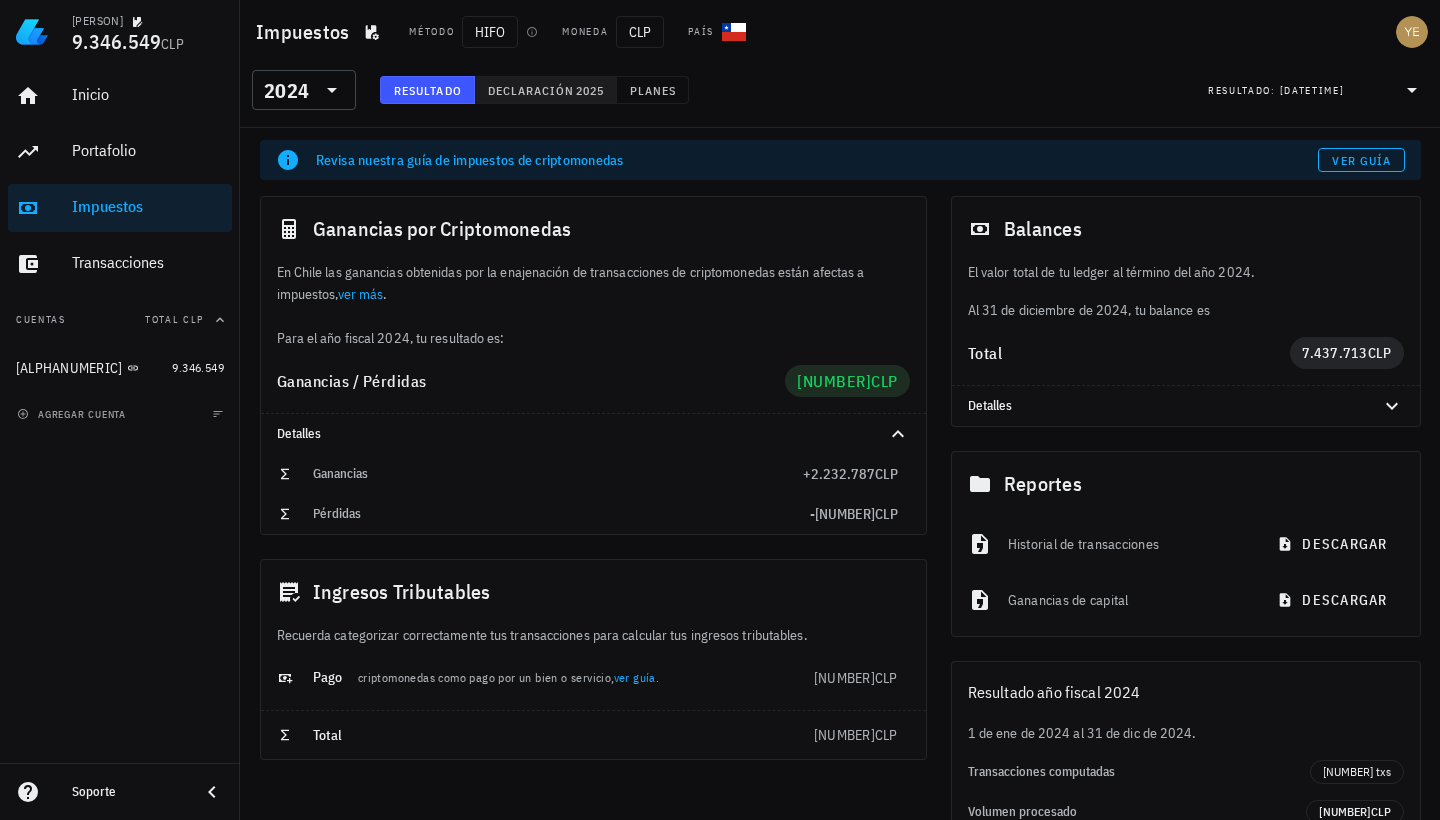 click on "Declaración" at bounding box center [531, 90] 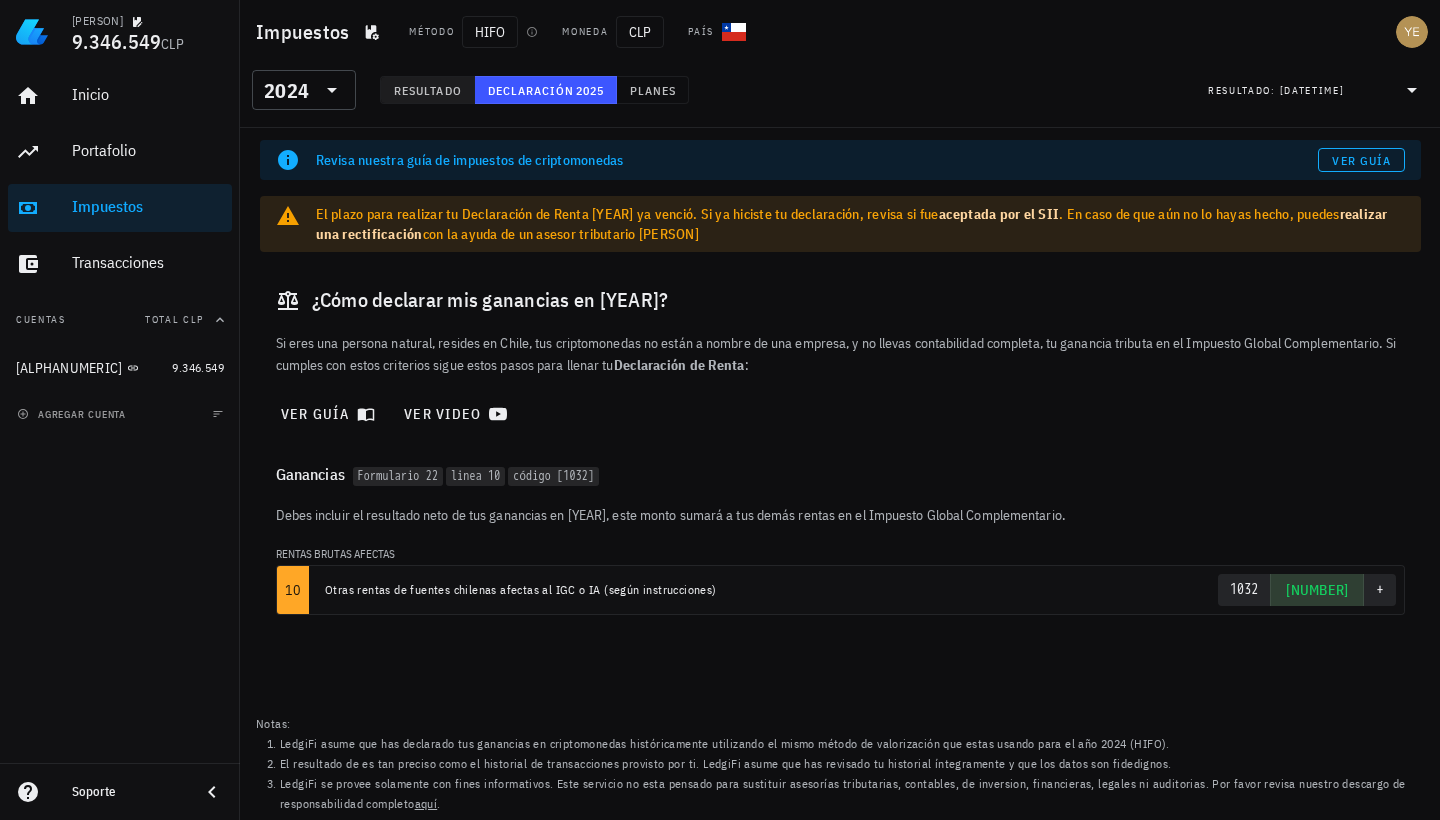 click on "Resultado" at bounding box center [427, 90] 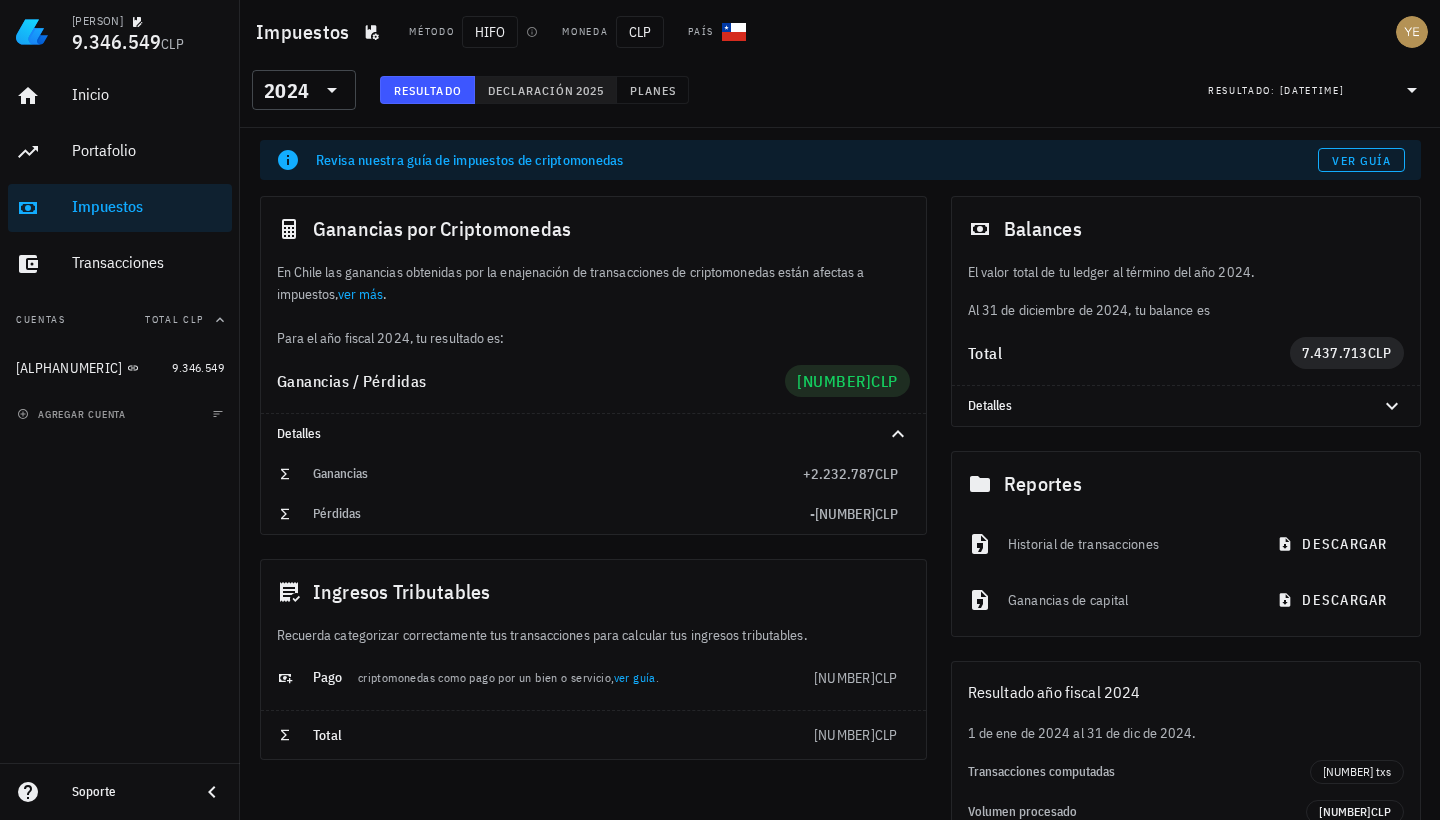 click on "Declaración" at bounding box center (531, 90) 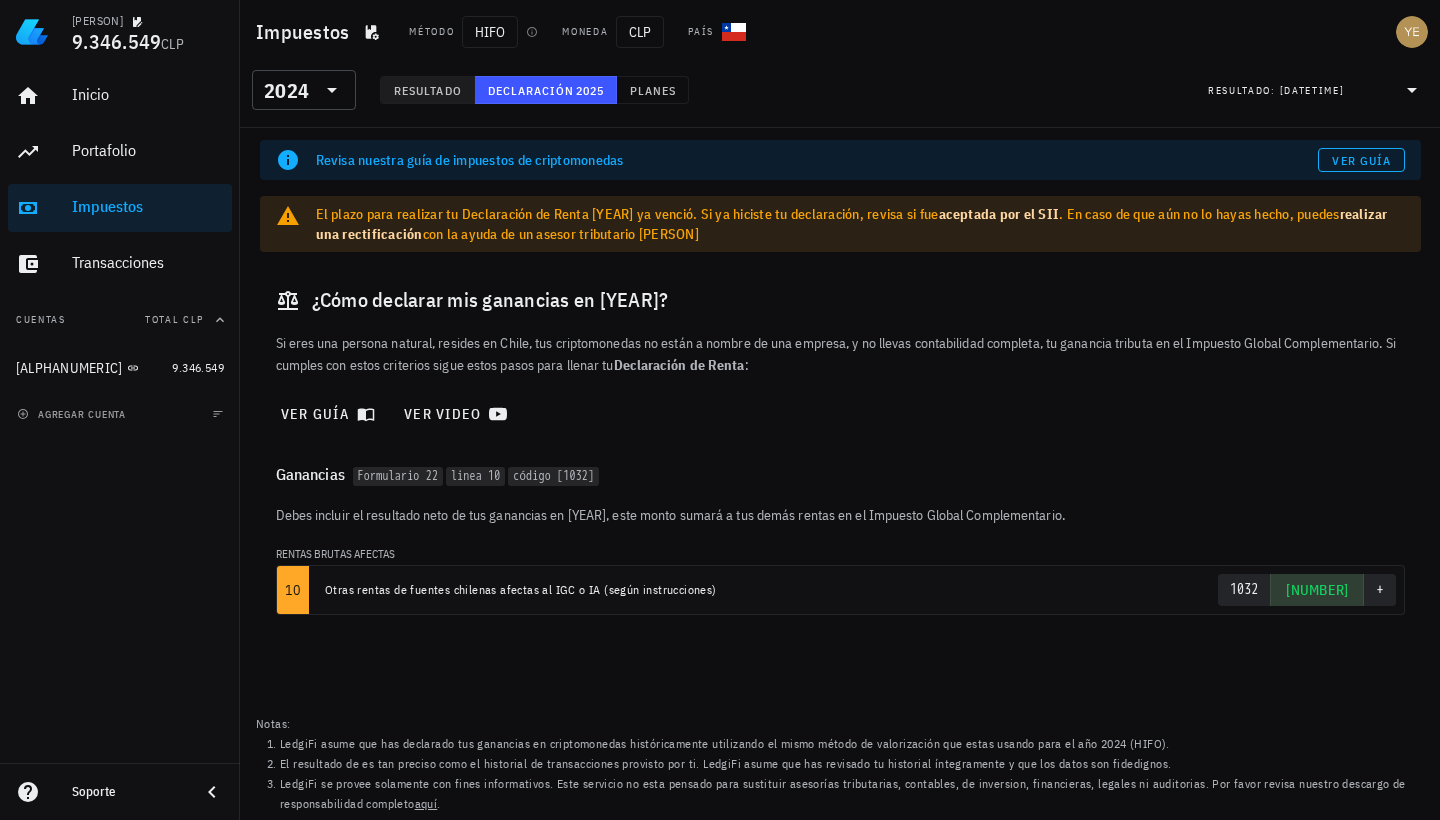 click on "Resultado" at bounding box center [427, 90] 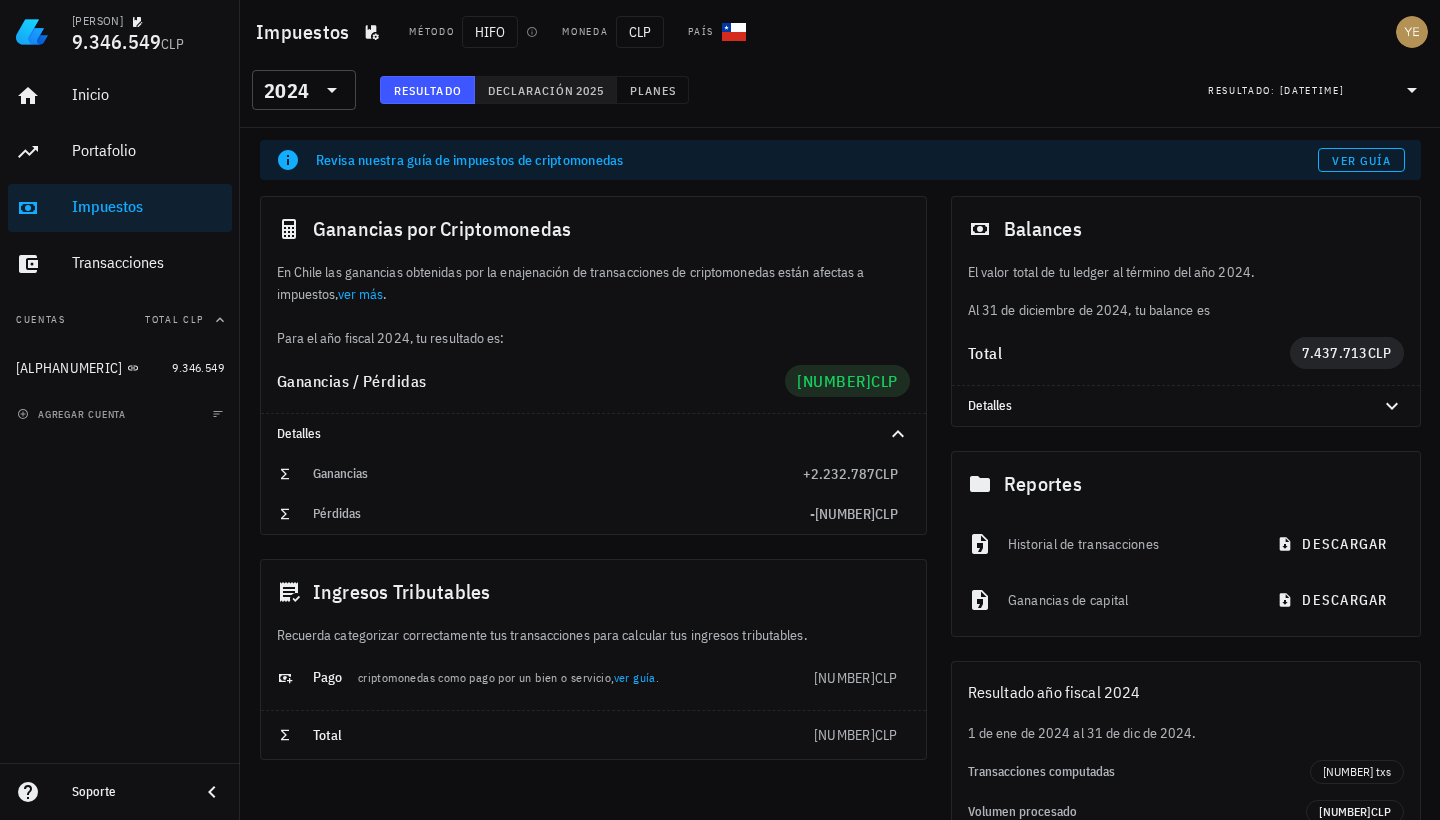 click on "Declaración   [YEAR]" at bounding box center [546, 90] 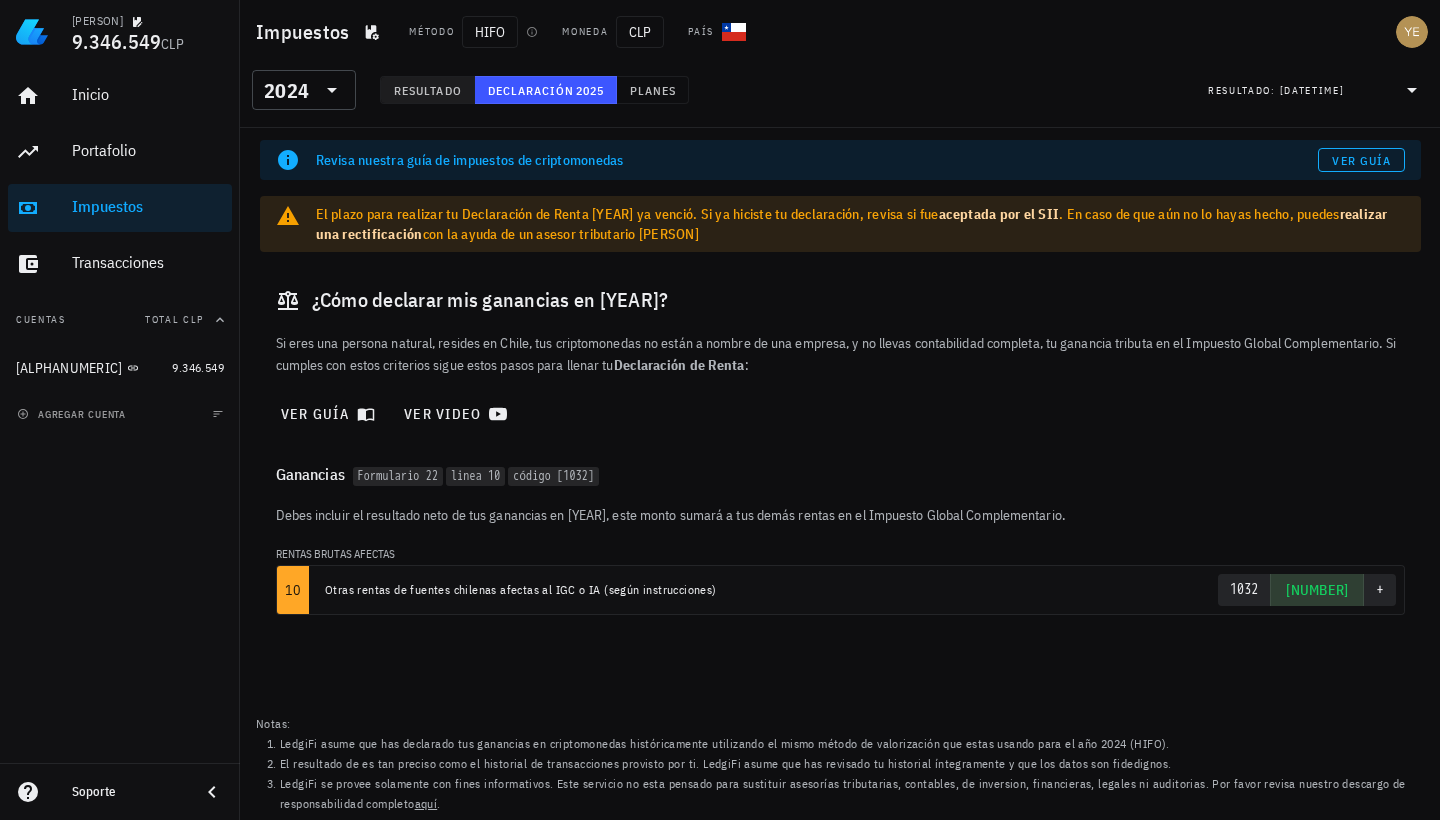 click on "Resultado" at bounding box center (427, 90) 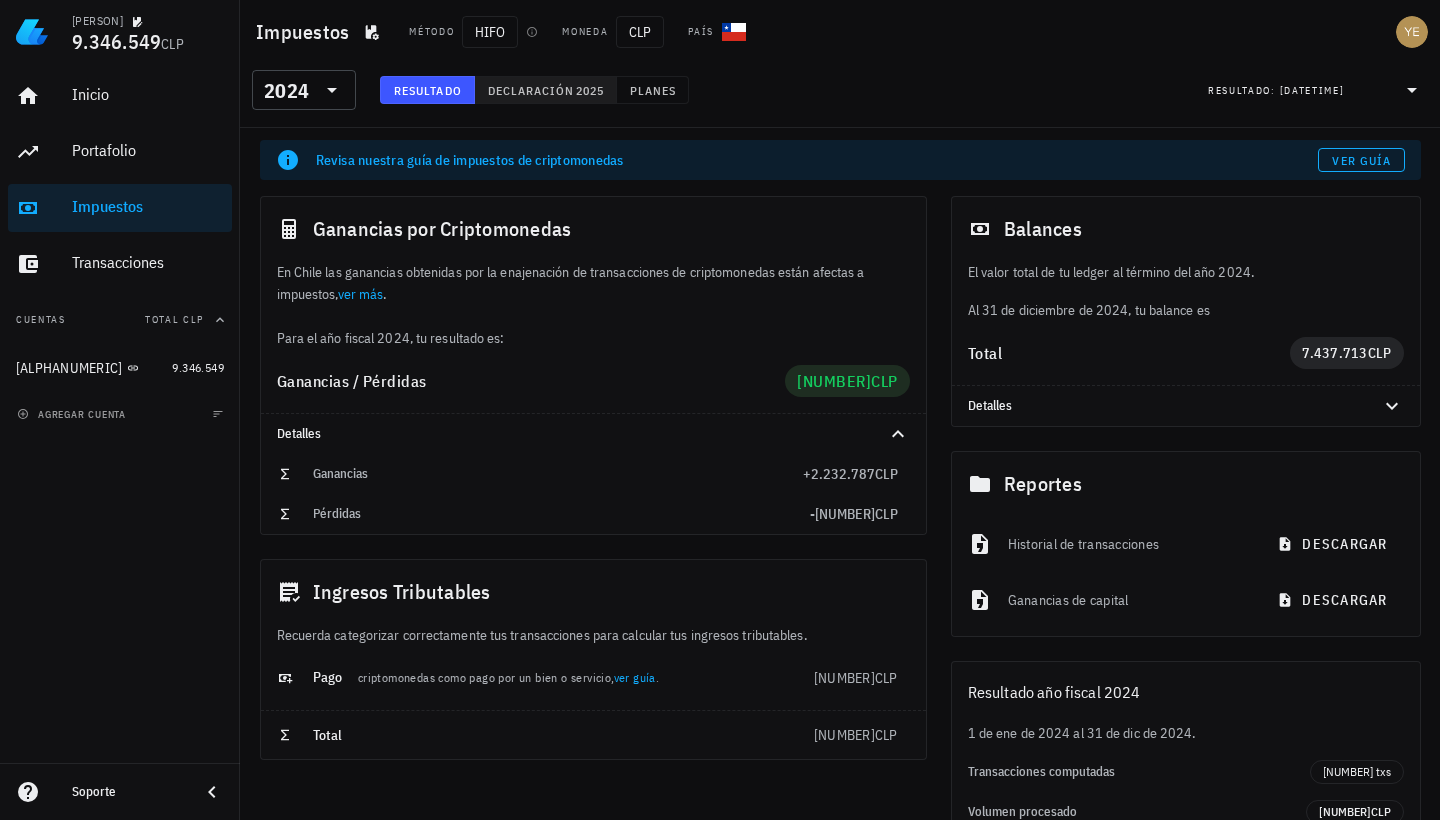 click on "Declaración" at bounding box center (531, 90) 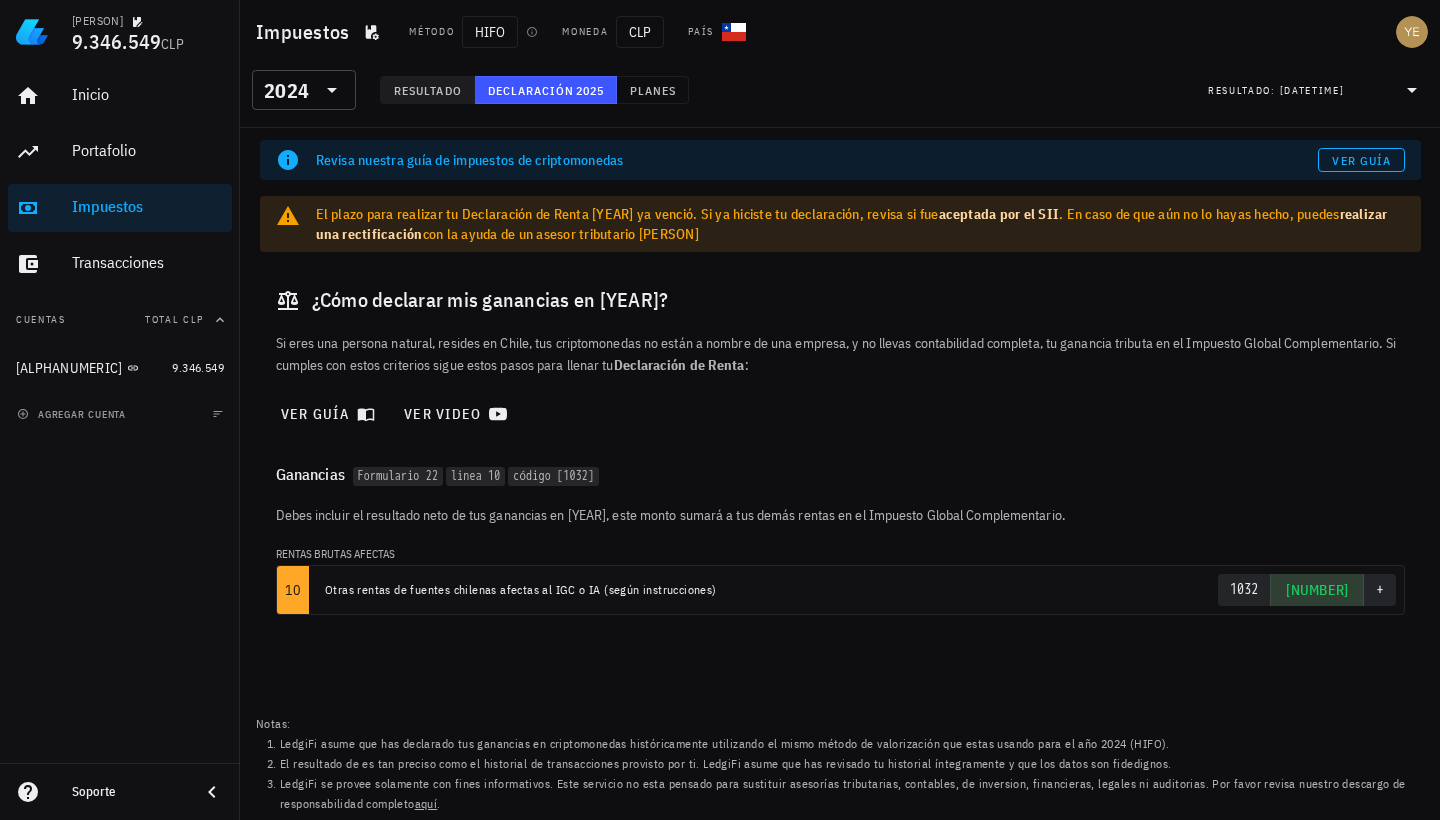 click on "Resultado" at bounding box center [427, 90] 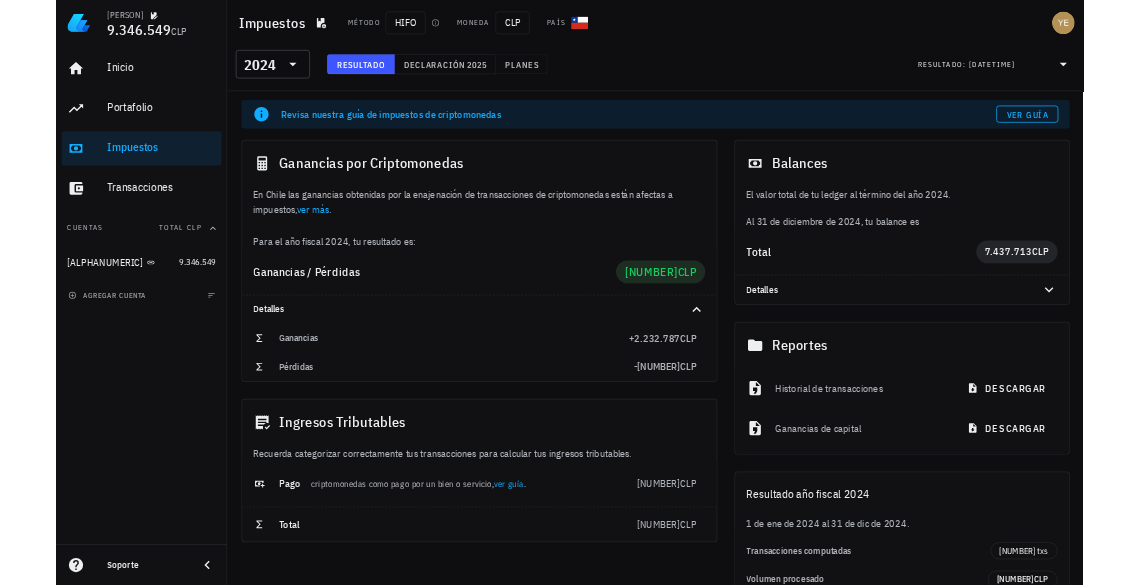 scroll, scrollTop: 0, scrollLeft: 0, axis: both 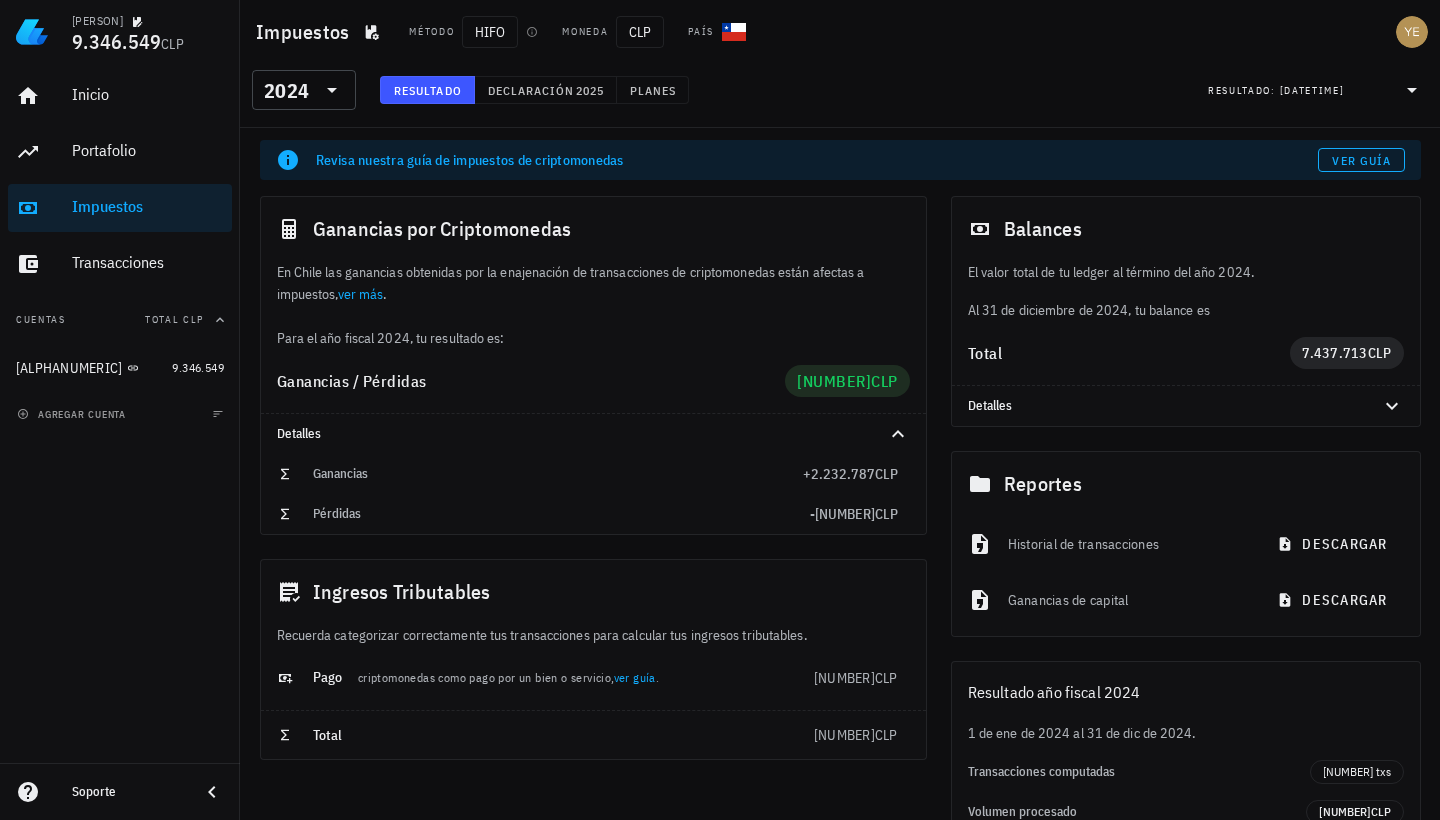 click on "Impuestos
Método
HIFO
Moneda
CLP
País" at bounding box center (840, 32) 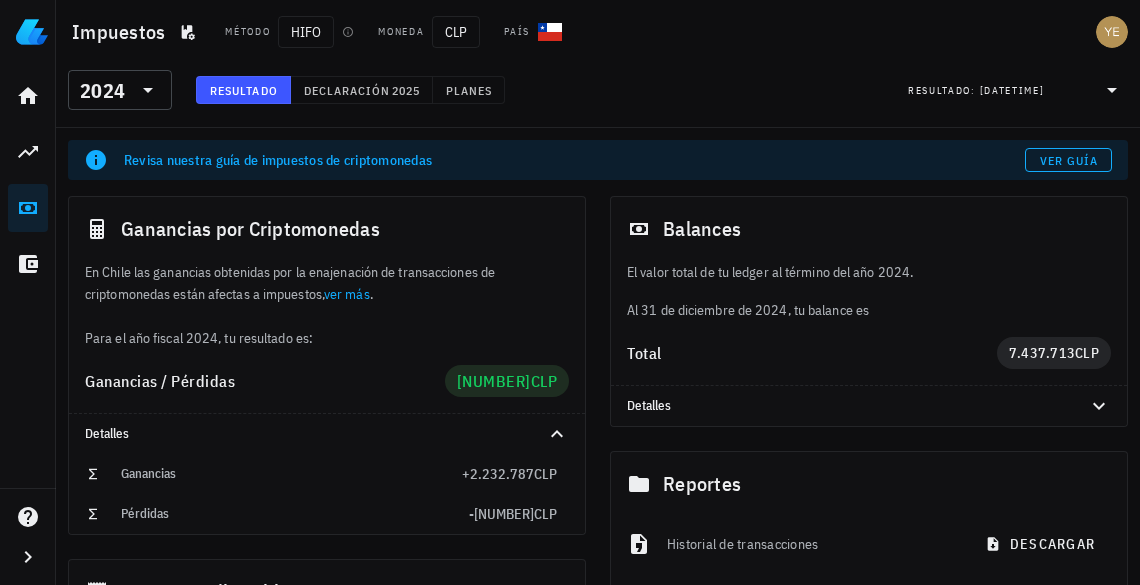 scroll, scrollTop: 0, scrollLeft: 0, axis: both 